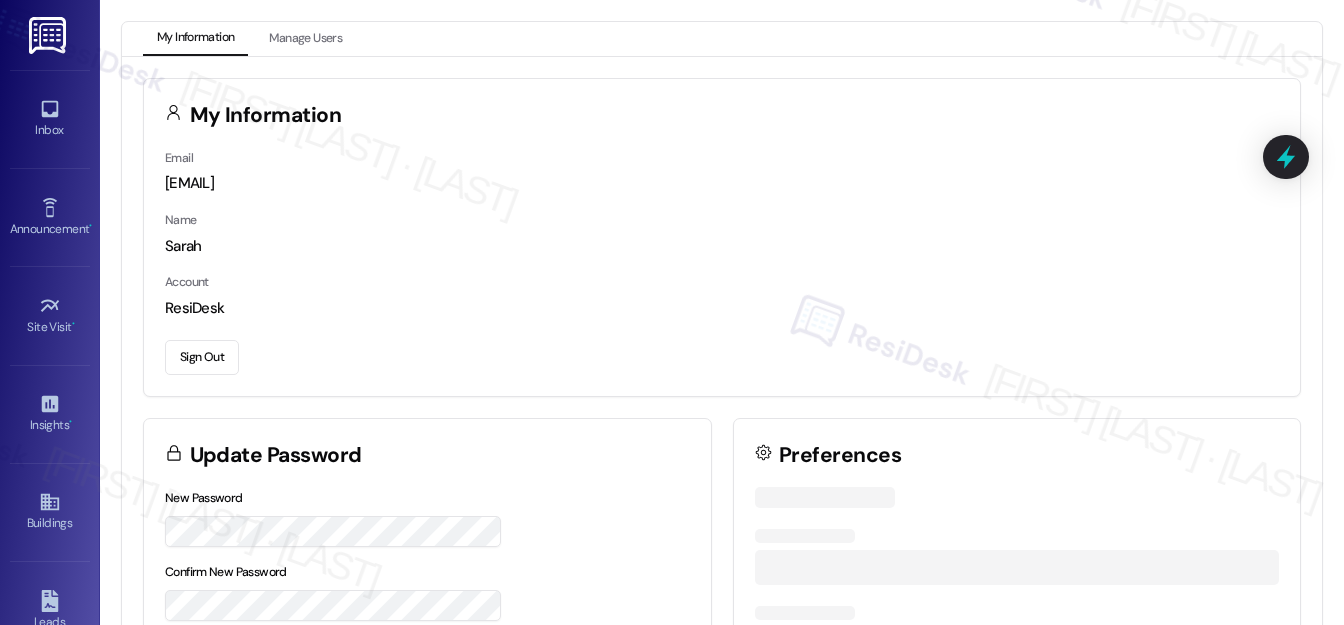scroll, scrollTop: 0, scrollLeft: 0, axis: both 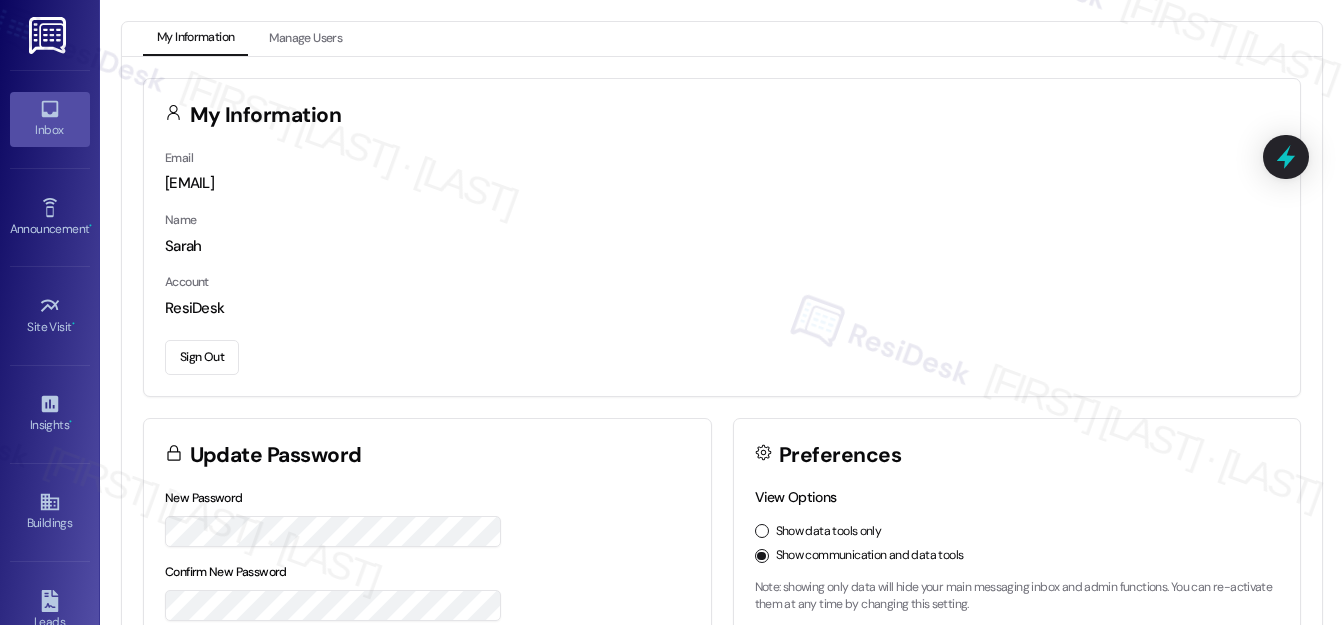click on "Inbox" at bounding box center [50, 130] 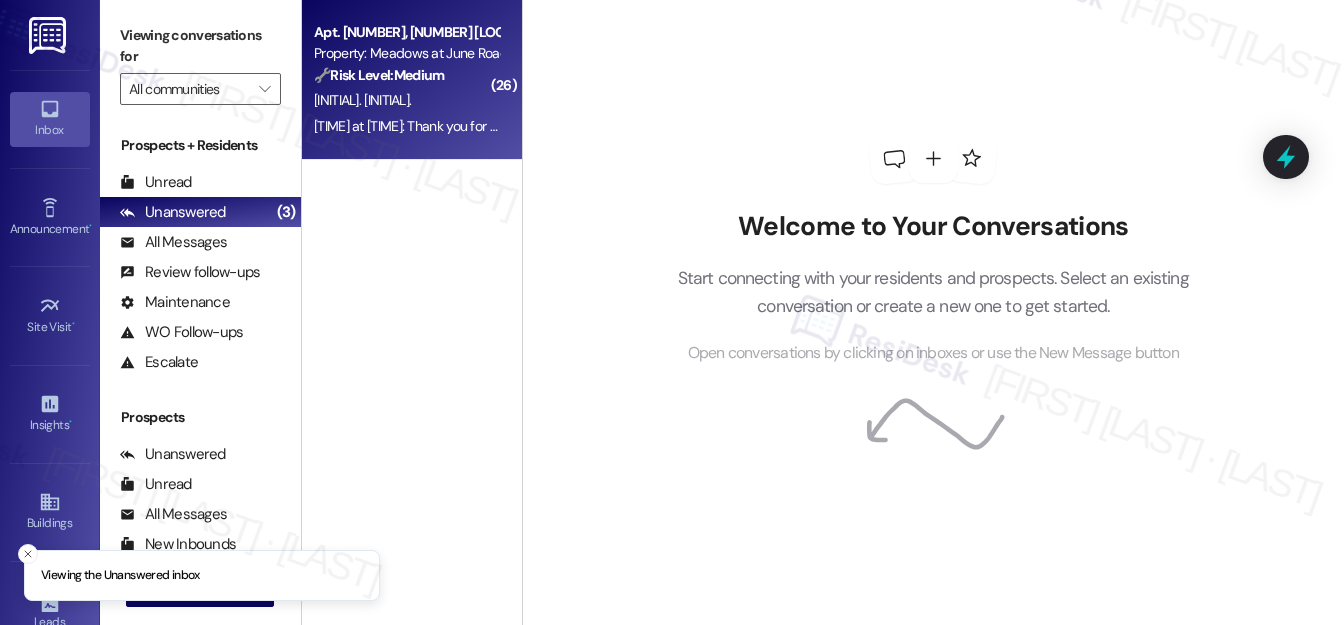 click on "[INITIAL]. [INITIAL]." at bounding box center [406, 100] 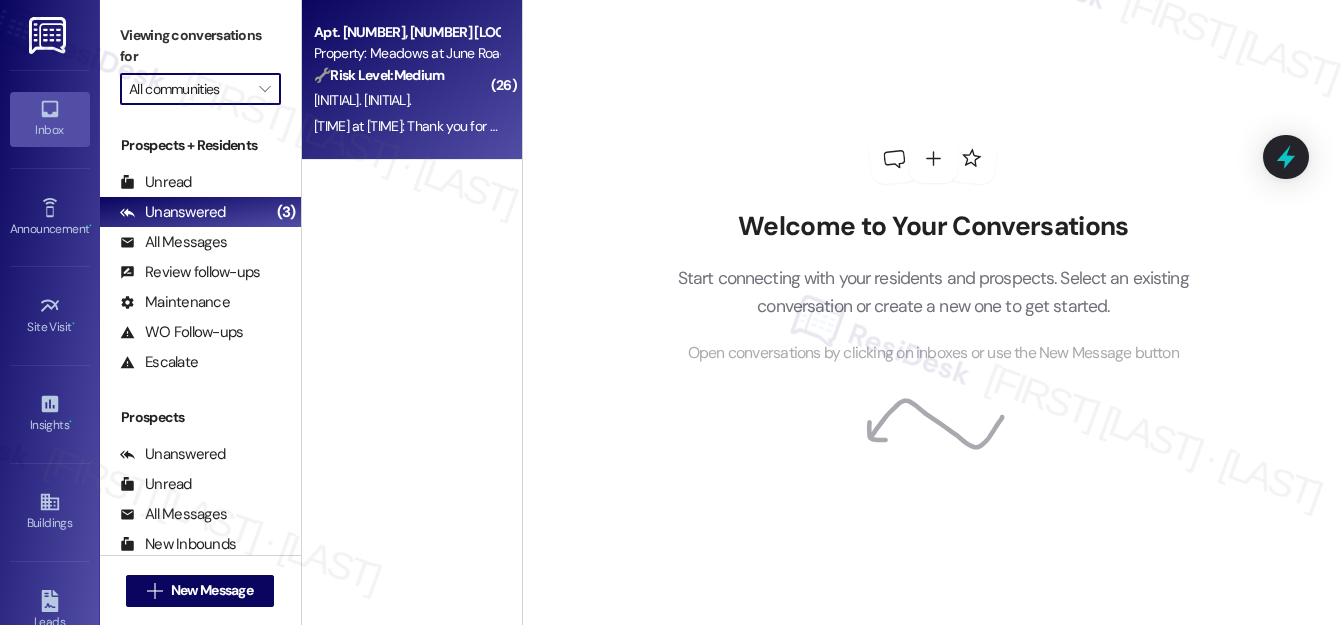 click on "All communities" at bounding box center (189, 89) 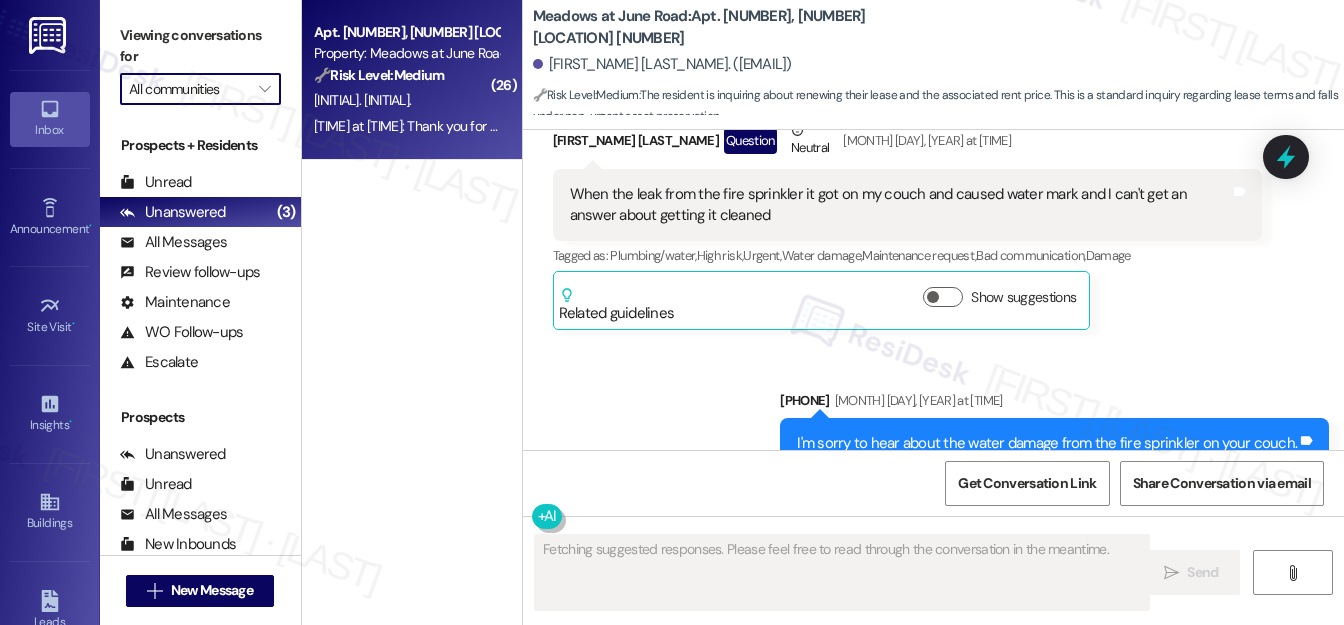 scroll, scrollTop: 21800, scrollLeft: 0, axis: vertical 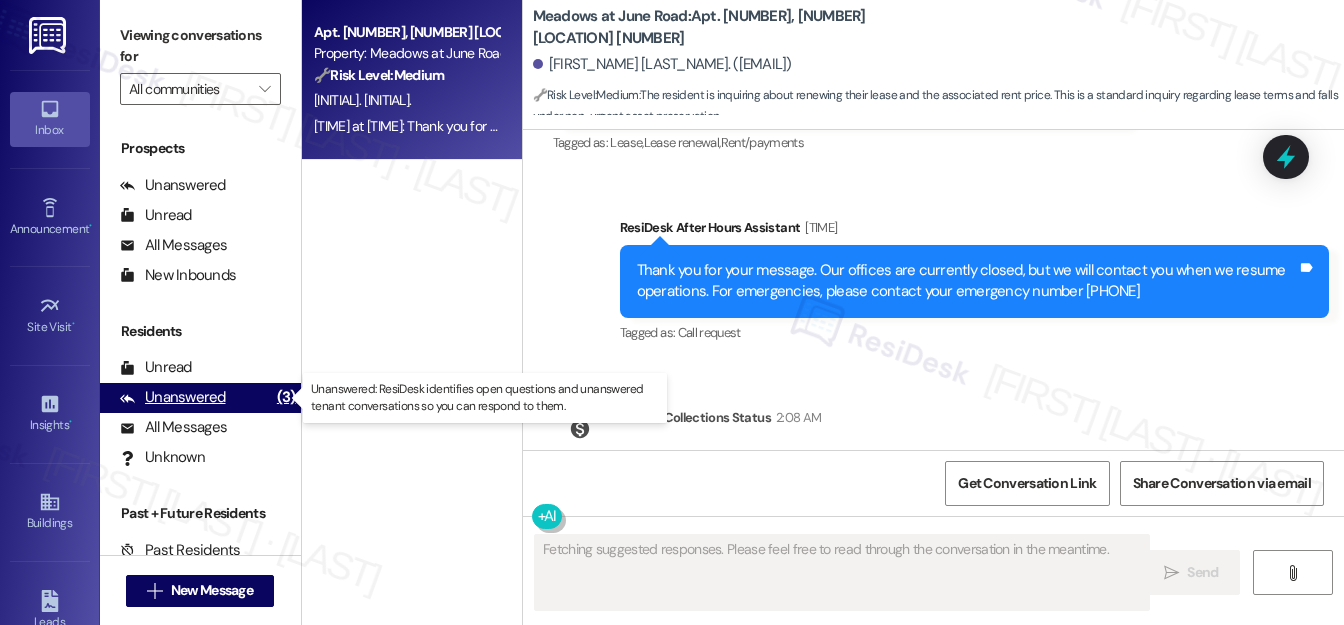 click on "Unanswered" at bounding box center (173, 397) 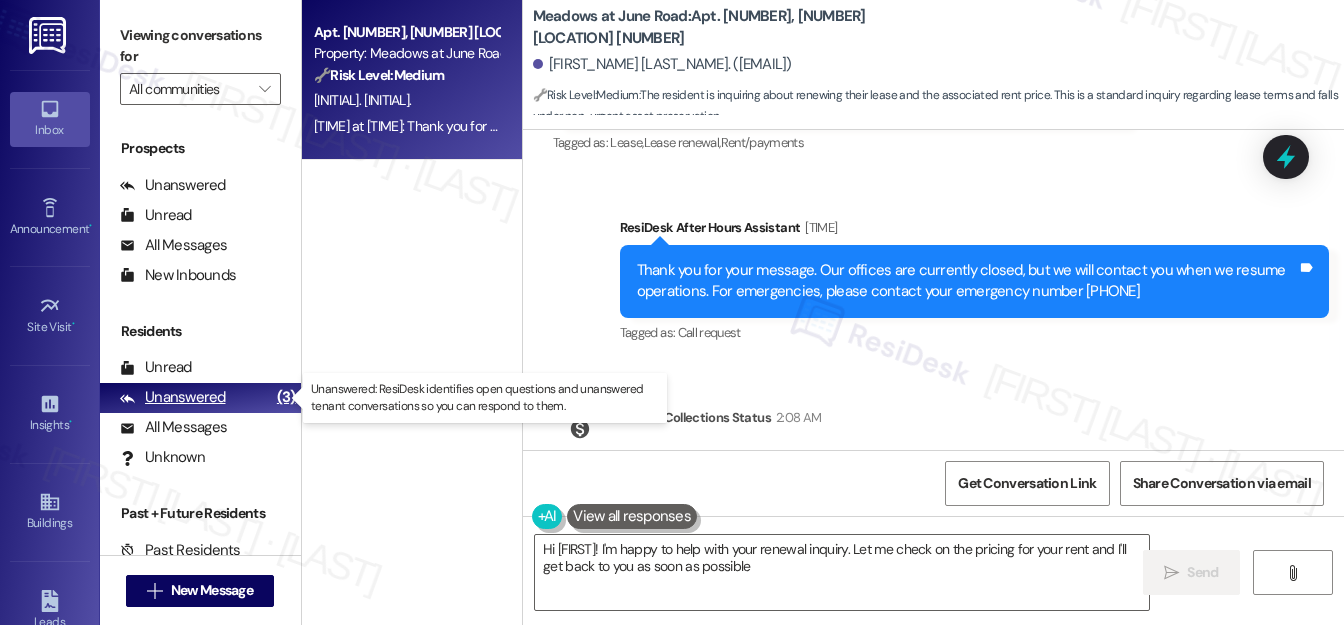 type on "Hi [FIRST]! I'm happy to help with your renewal inquiry. Let me check on the pricing for your rent and I'll get back to you as soon as possible!" 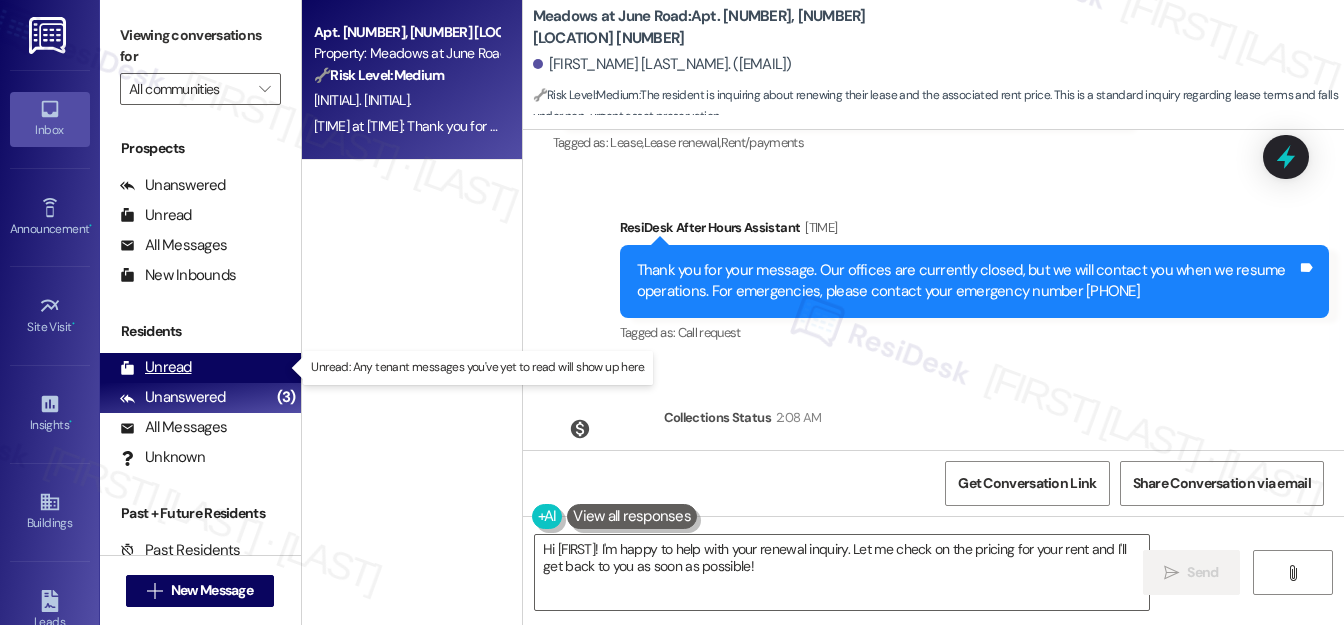 click on "Unread (0)" at bounding box center (200, 368) 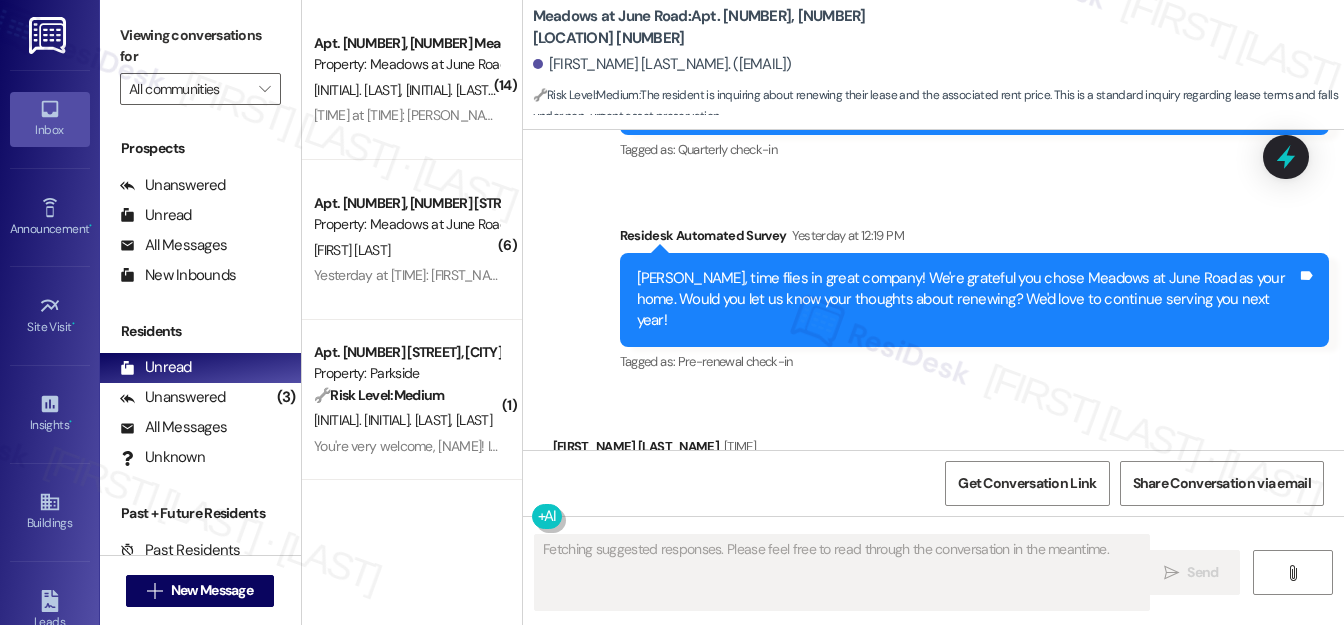 scroll, scrollTop: 21404, scrollLeft: 0, axis: vertical 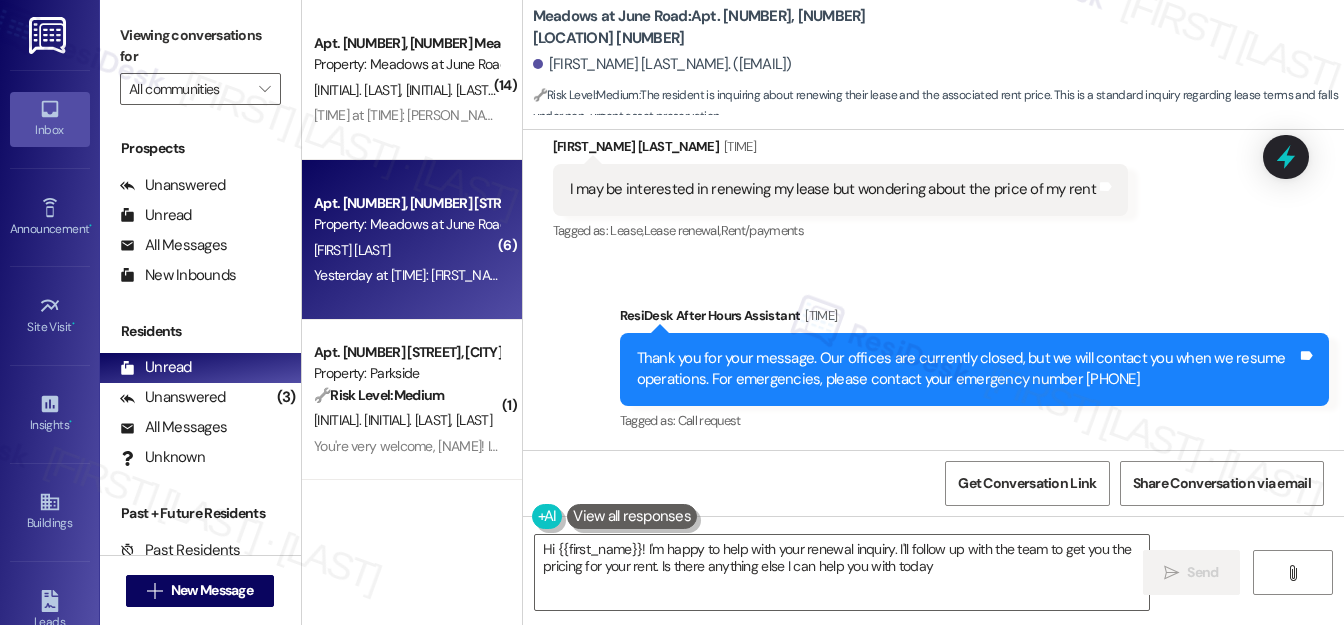 type on "Hi {{first_name}}! I'm happy to help with your renewal inquiry. I'll follow up with the team to get you the pricing for your rent. Is there anything else I can help you with today?" 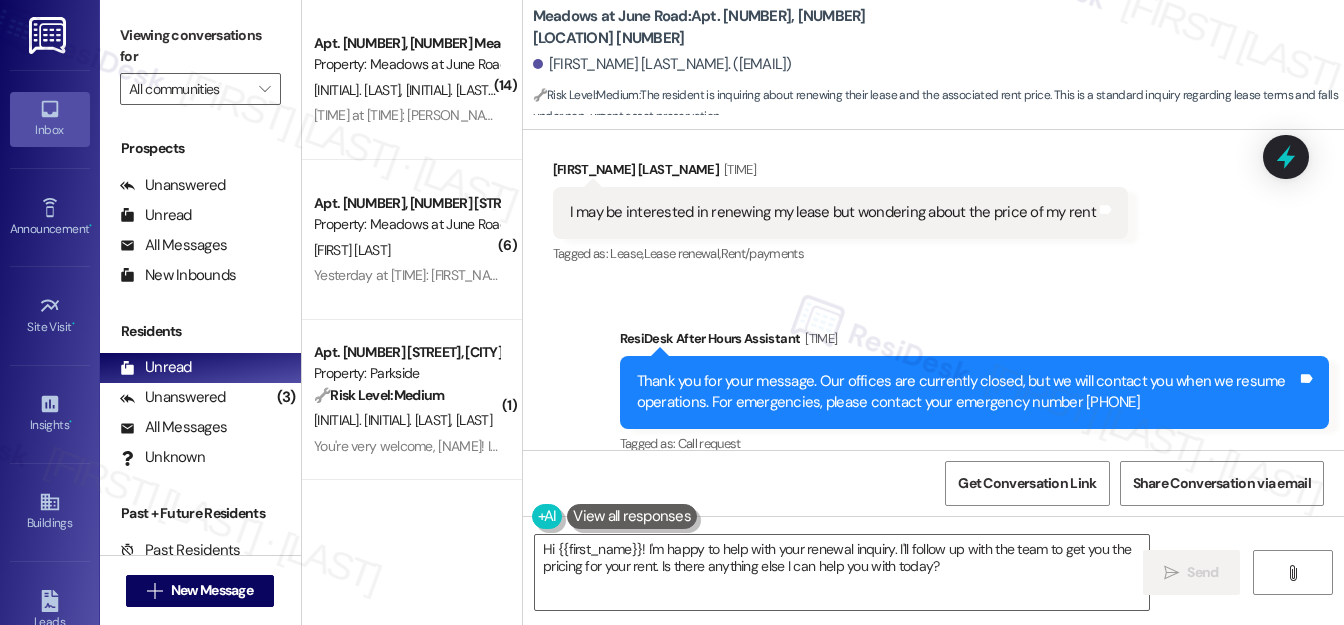 scroll, scrollTop: 21800, scrollLeft: 0, axis: vertical 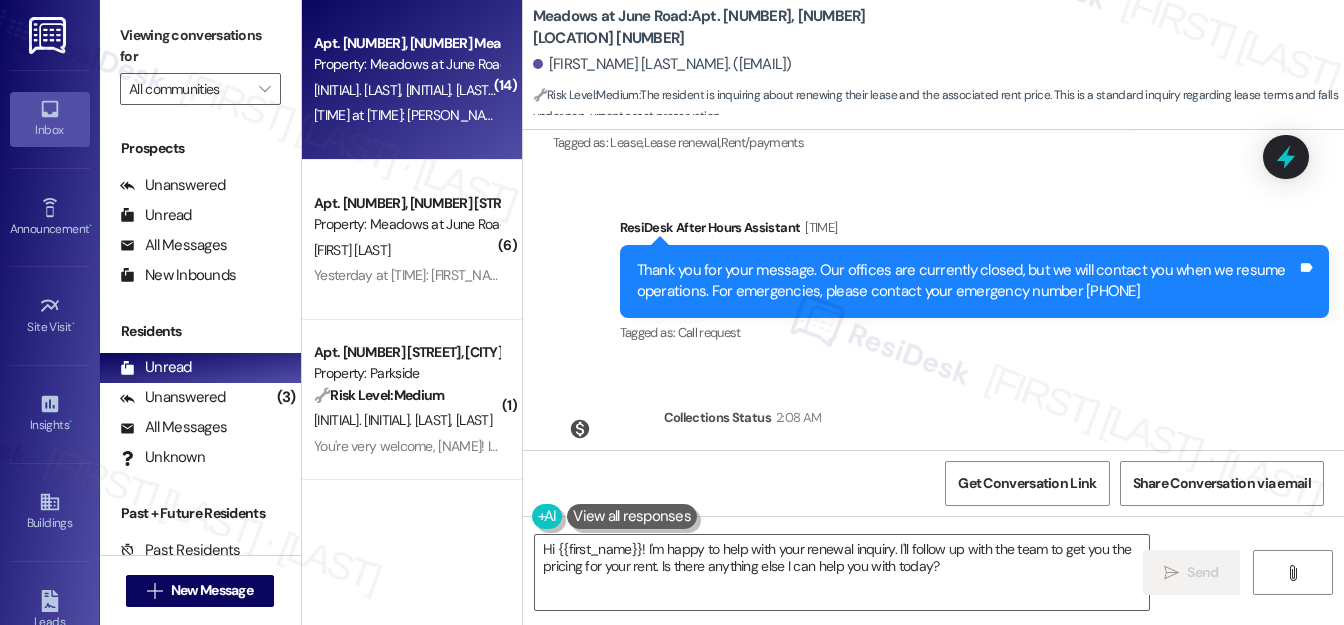 click on "[LAST] [LAST]" at bounding box center [406, 90] 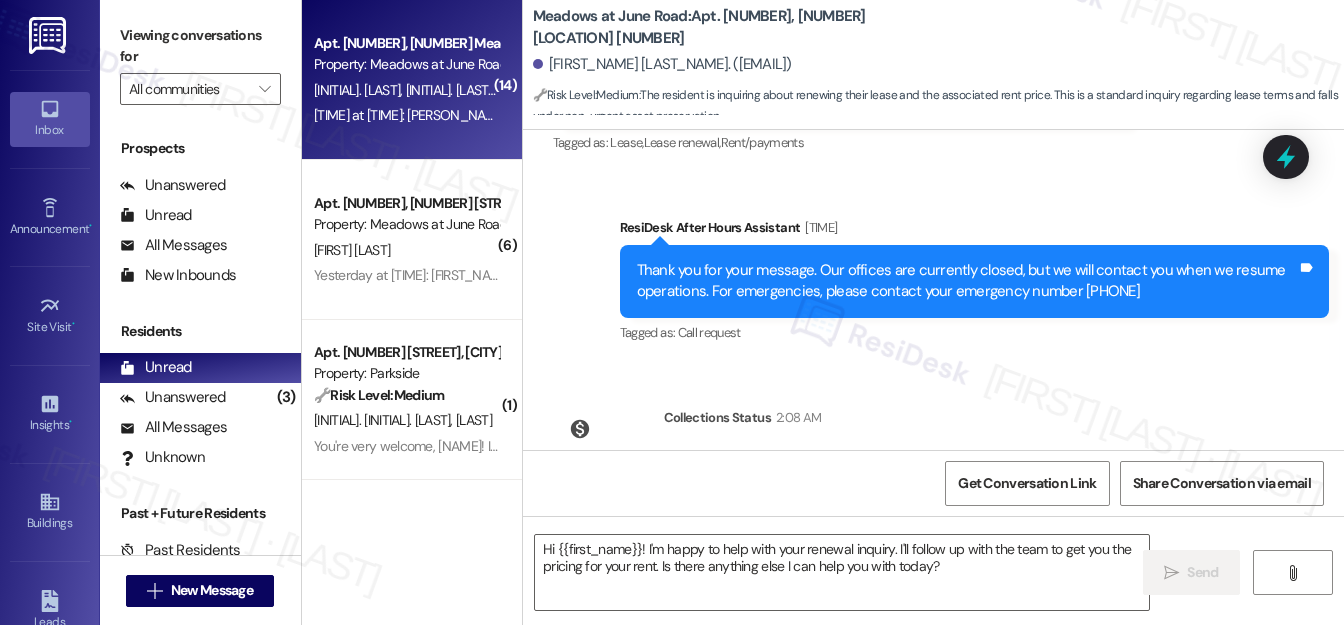 type on "Fetching suggested responses. Please feel free to read through the conversation in the meantime." 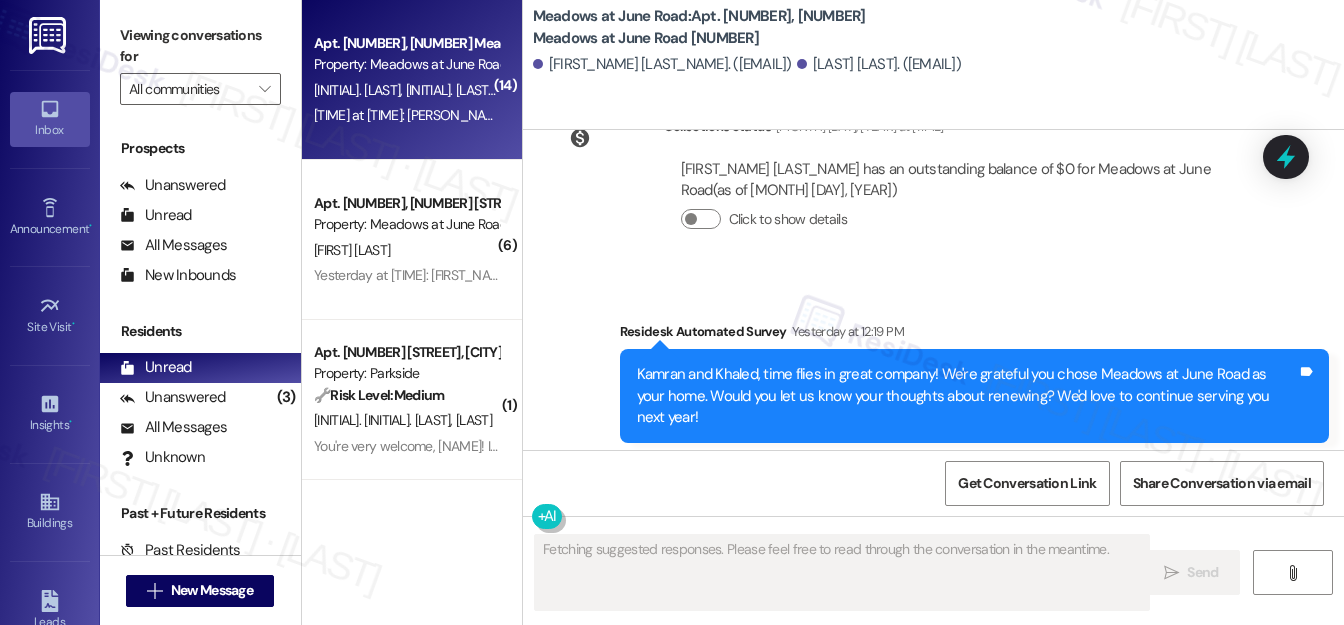scroll, scrollTop: 10578, scrollLeft: 0, axis: vertical 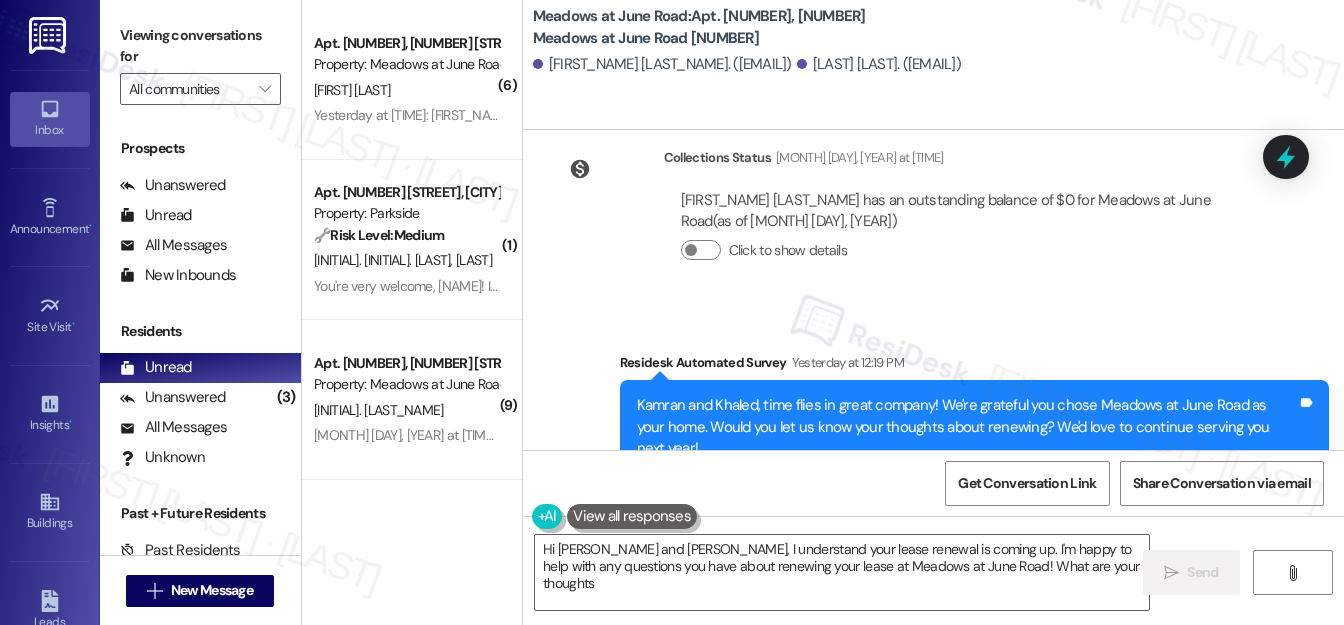 type on "Hi [FIRST] and [FIRST], I understand your lease renewal is coming up. I'm happy to help with any questions you have about renewing your lease at Meadows at June Road! What are your thoughts?" 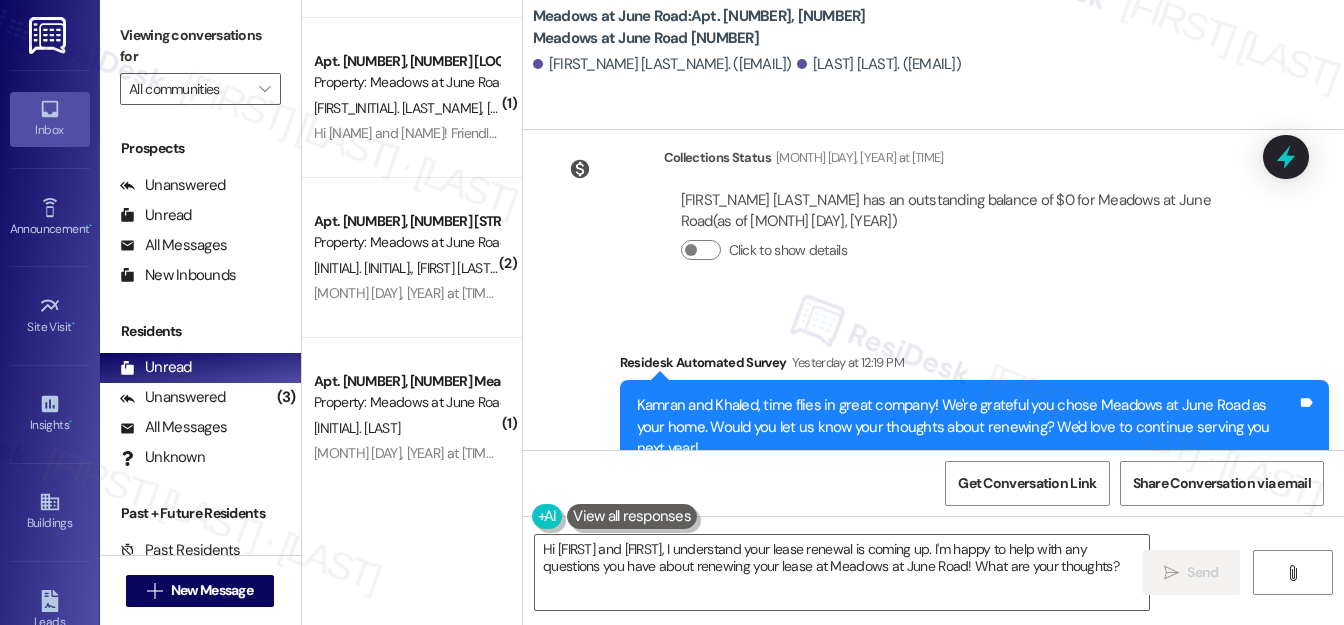 scroll, scrollTop: 545, scrollLeft: 0, axis: vertical 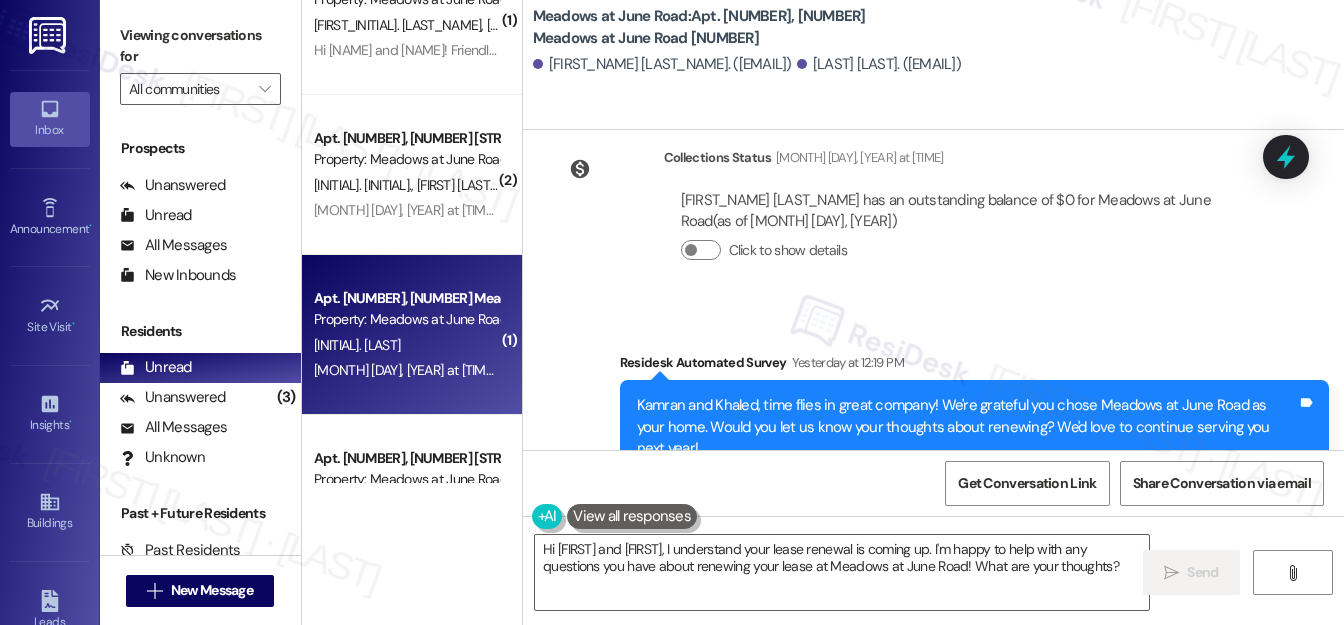 click on "[INITIAL]. [LAST]" at bounding box center [406, 345] 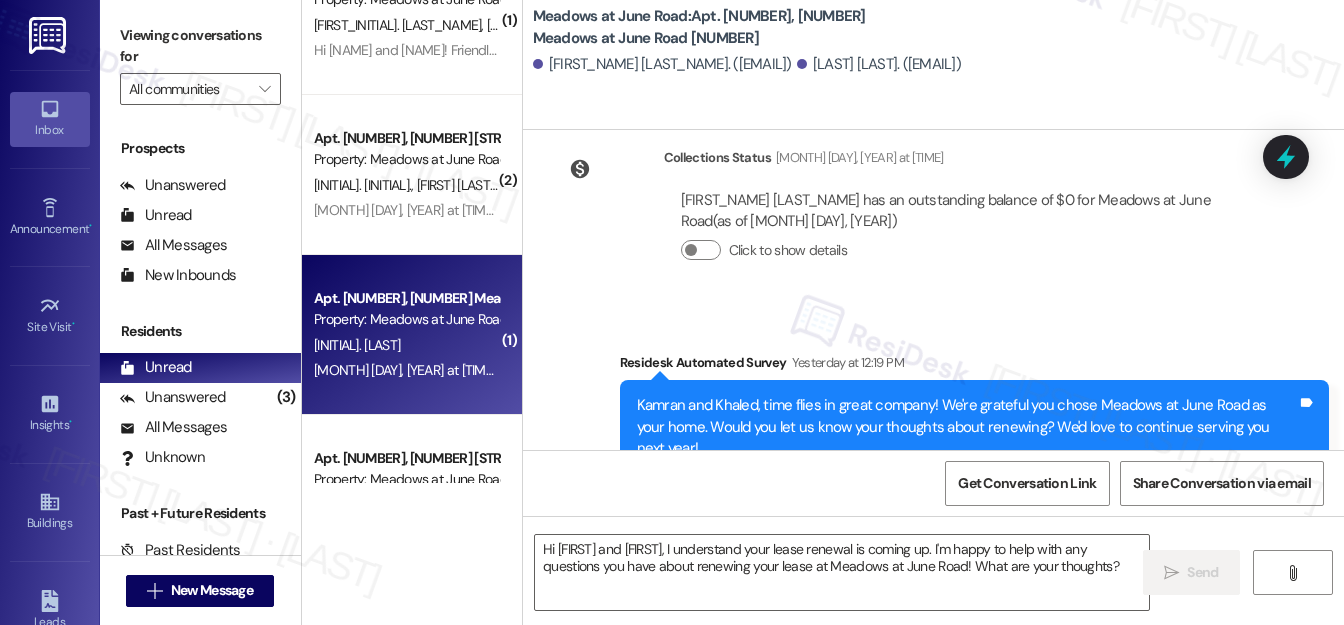 type on "Fetching suggested responses. Please feel free to read through the conversation in the meantime." 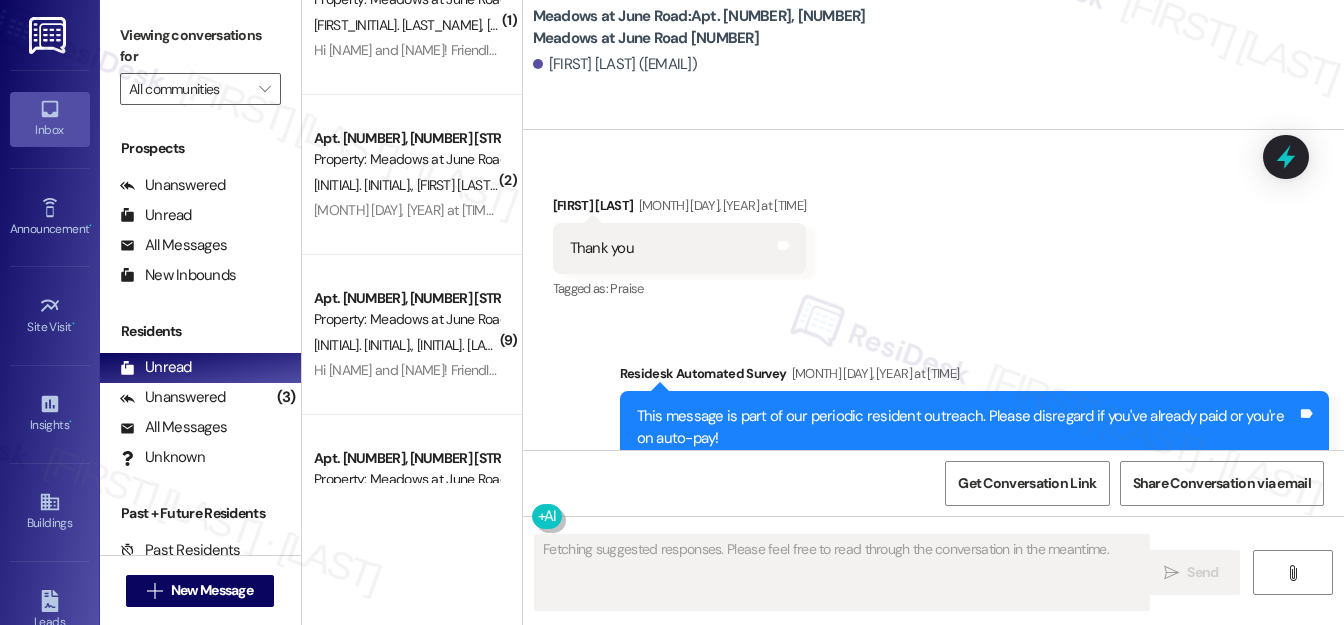 scroll, scrollTop: 14562, scrollLeft: 0, axis: vertical 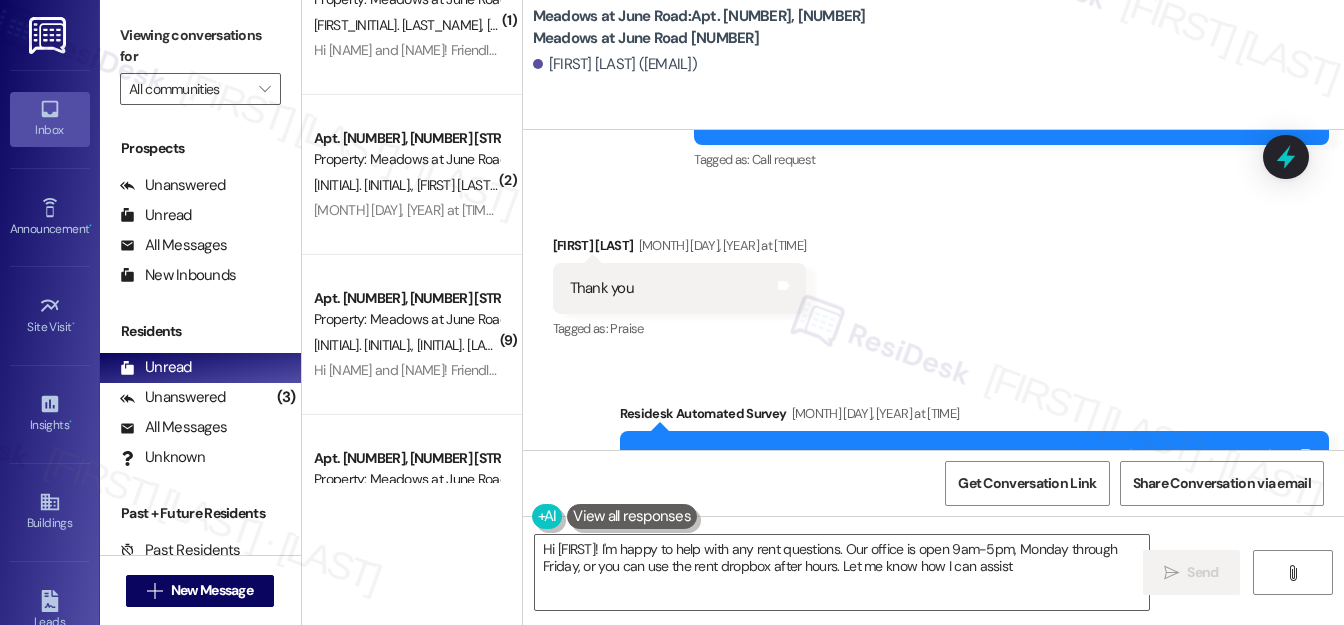 type on "Hi [PERSON_NAME]! I'm happy to help with any rent questions. Our office is open 9am-5pm, Monday through Friday, or you can use the rent dropbox after hours. Let me know how I can assist!" 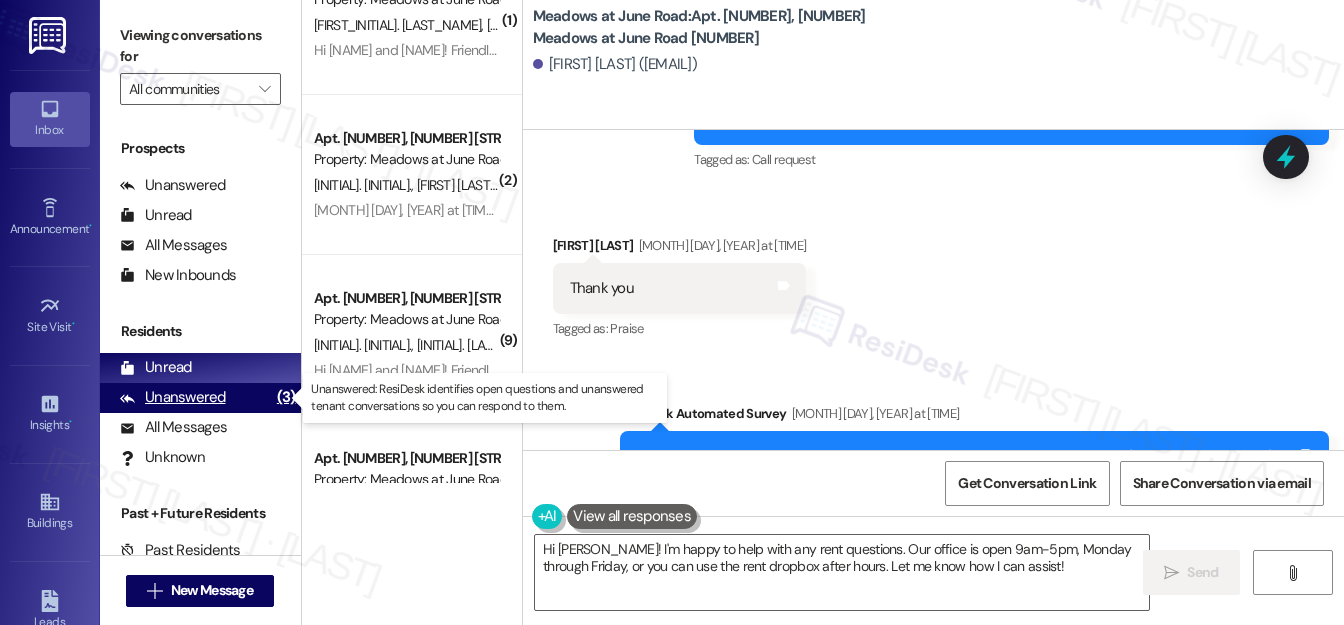 click on "Unanswered" at bounding box center [173, 397] 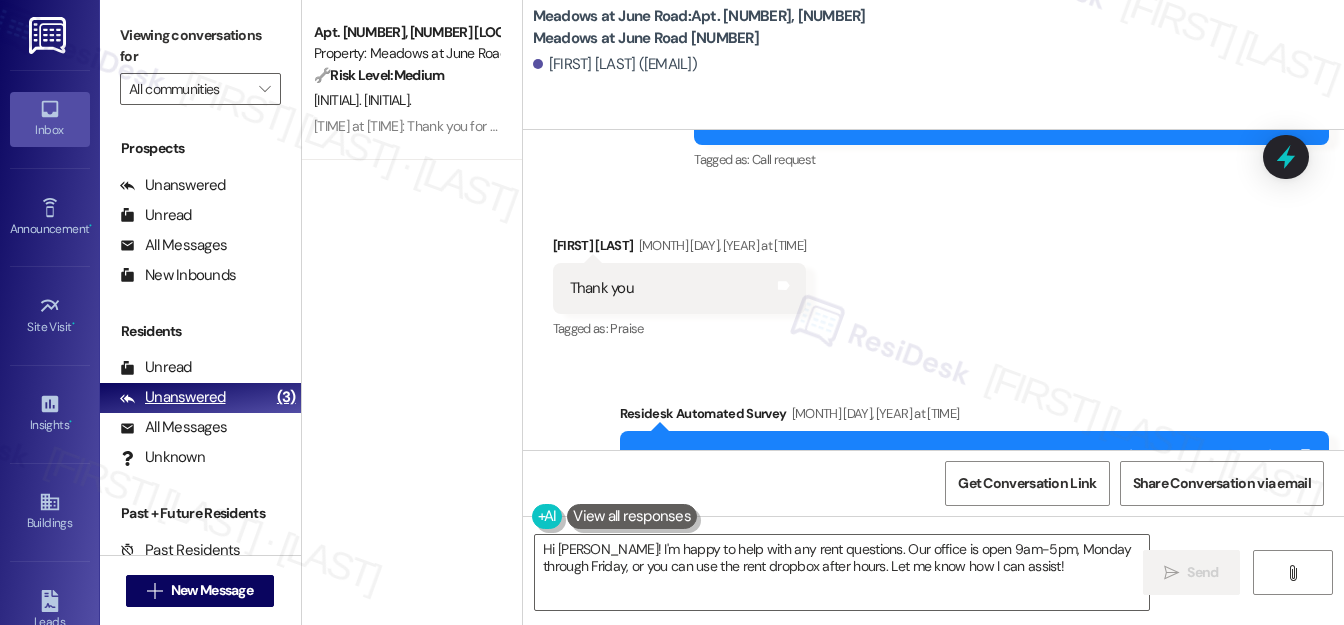 scroll, scrollTop: 0, scrollLeft: 0, axis: both 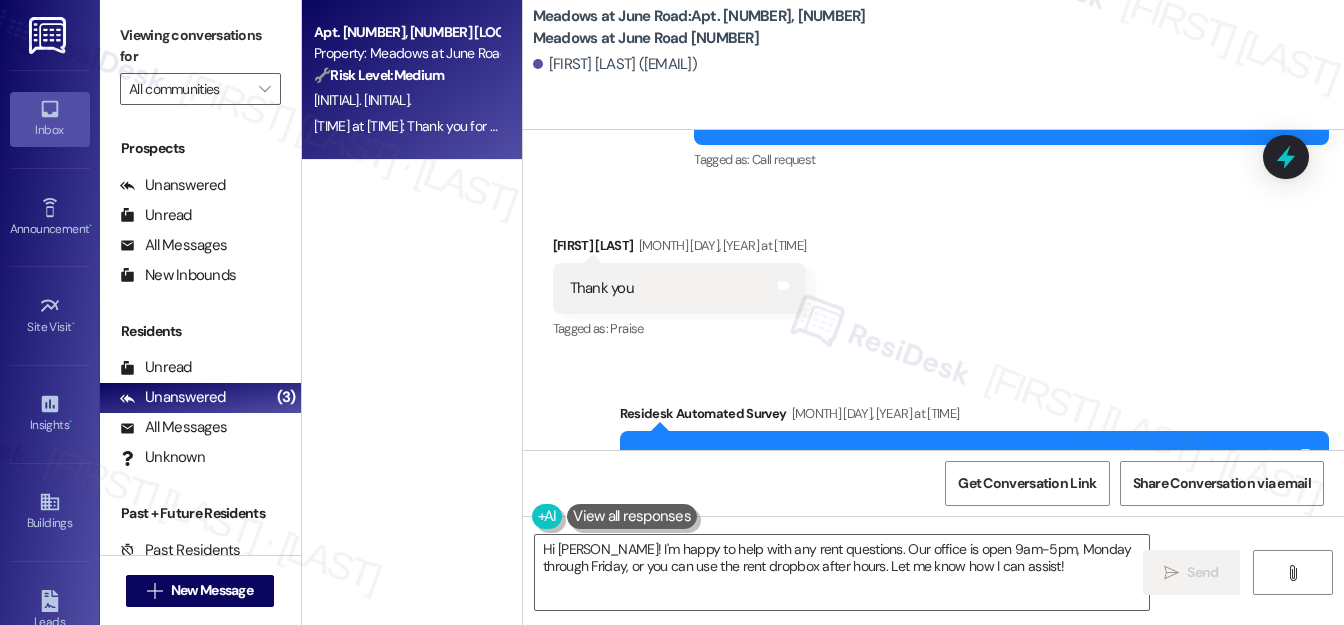 click on "[INITIAL]. [INITIAL]." at bounding box center (406, 100) 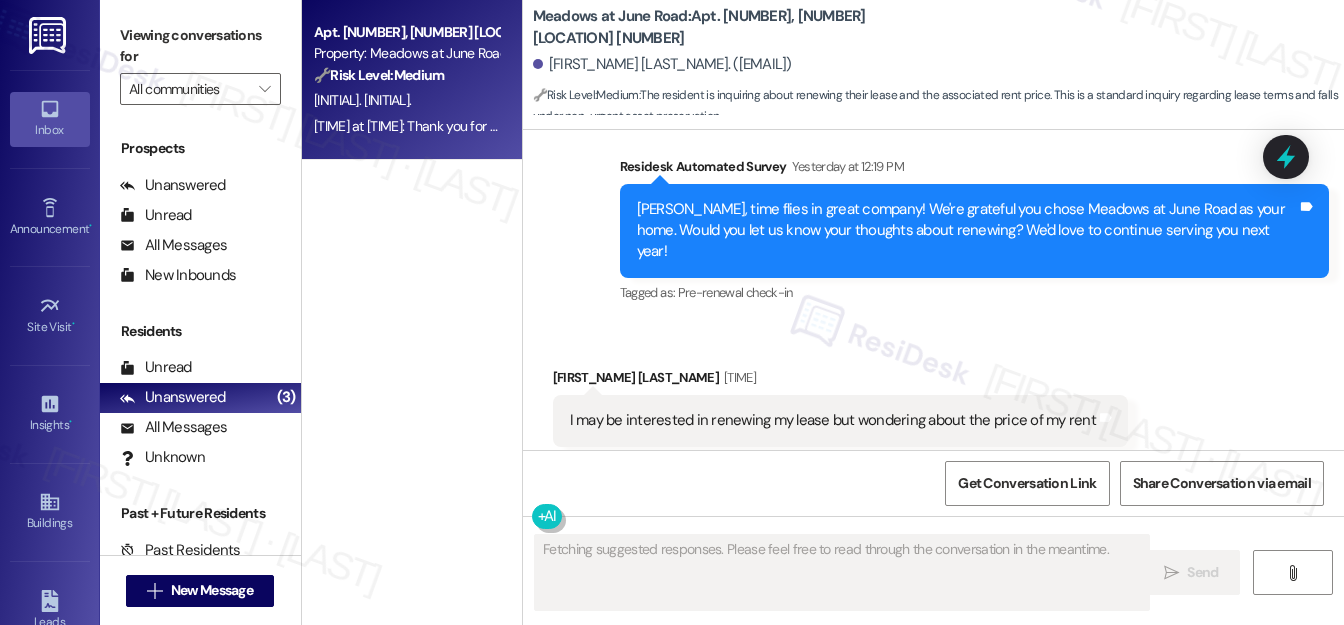 scroll, scrollTop: 21436, scrollLeft: 0, axis: vertical 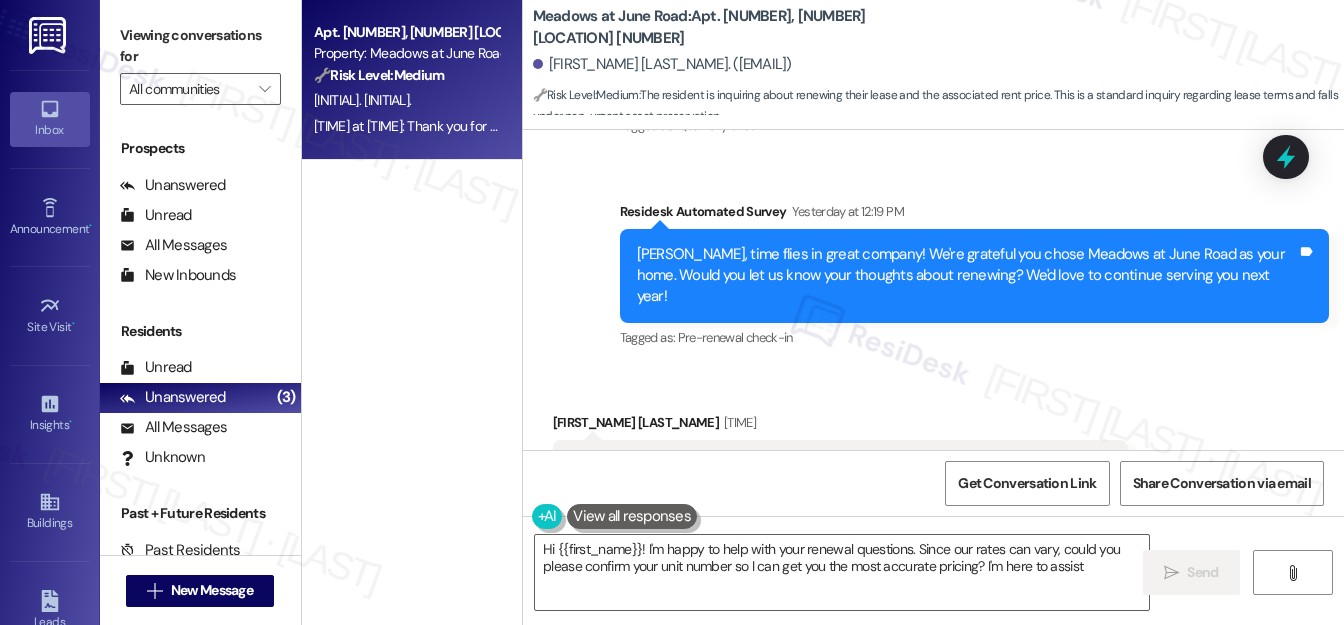 type on "Hi {{first_name}}! I'm happy to help with your renewal questions. Since our rates can vary, could you please confirm your unit number so I can get you the most accurate pricing? I'm here to assist!" 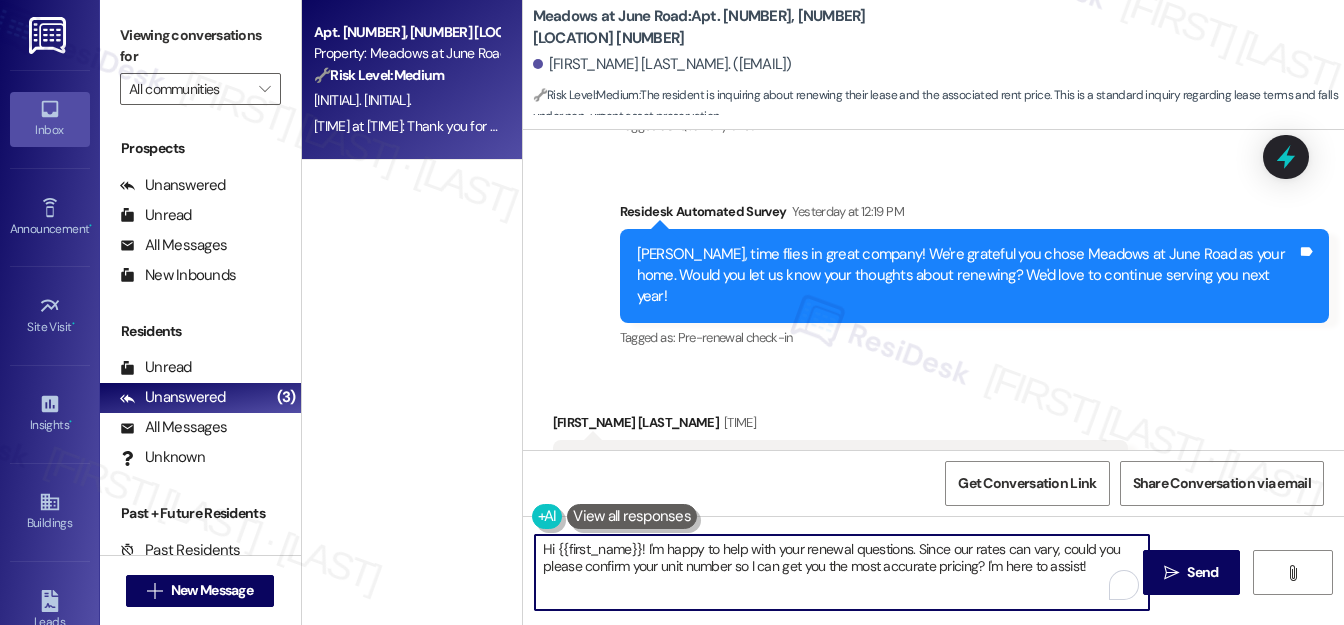 click on "Hi {{first_name}}! I'm happy to help with your renewal questions. Since our rates can vary, could you please confirm your unit number so I can get you the most accurate pricing? I'm here to assist!" at bounding box center (842, 572) 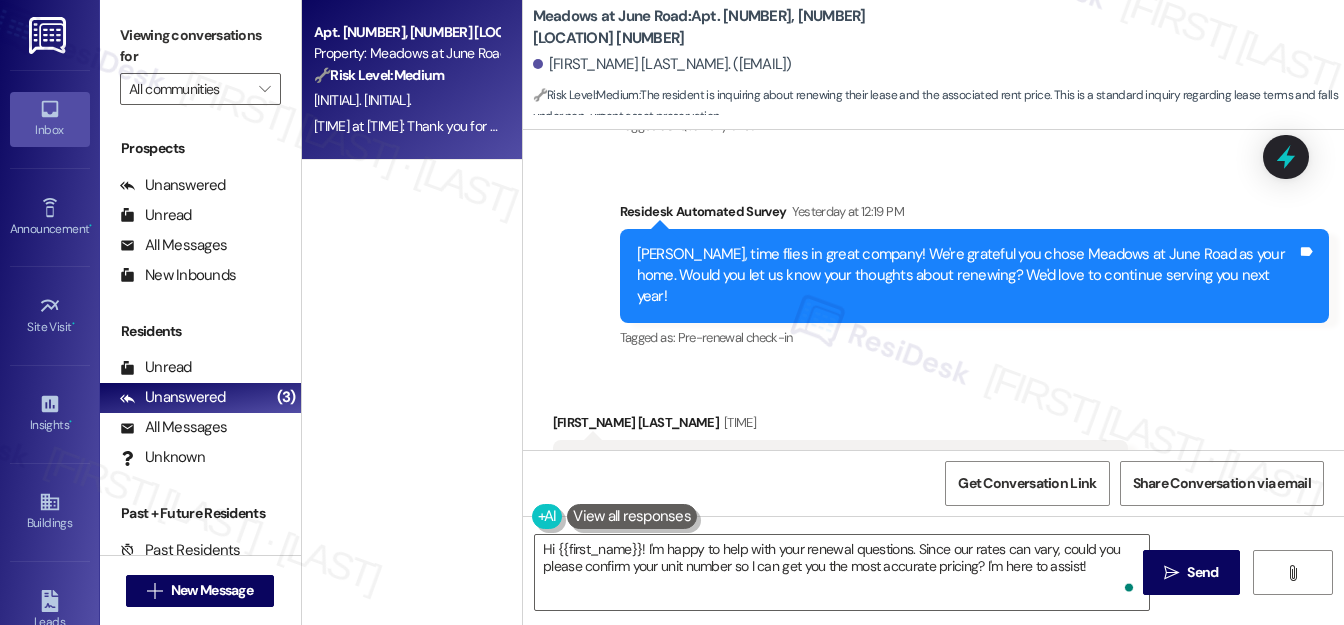 drag, startPoint x: 560, startPoint y: 340, endPoint x: 1105, endPoint y: 356, distance: 545.2348 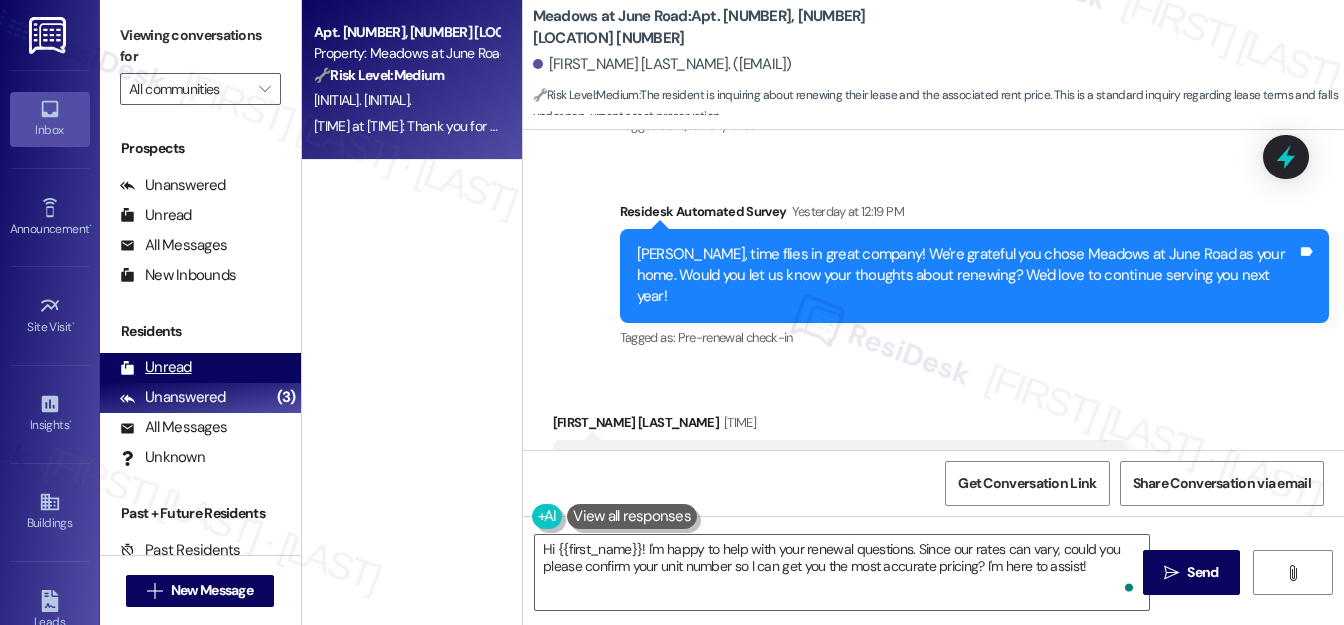 click on "Unread (0)" at bounding box center (200, 368) 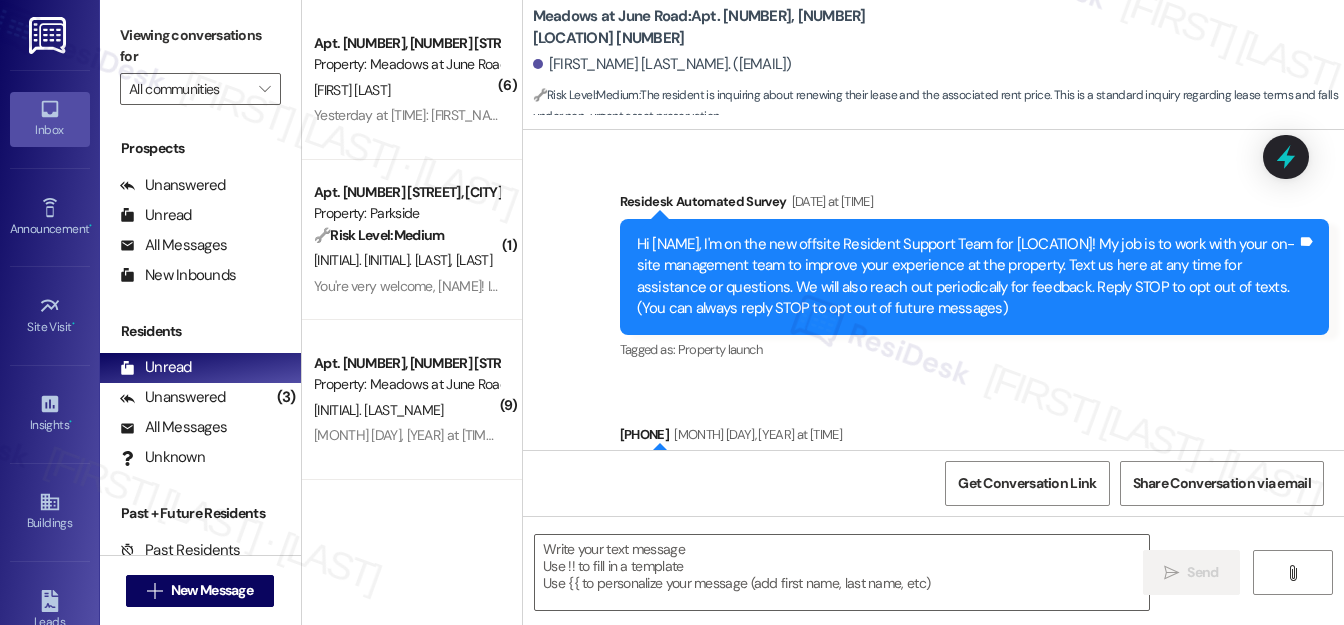 scroll, scrollTop: 181, scrollLeft: 0, axis: vertical 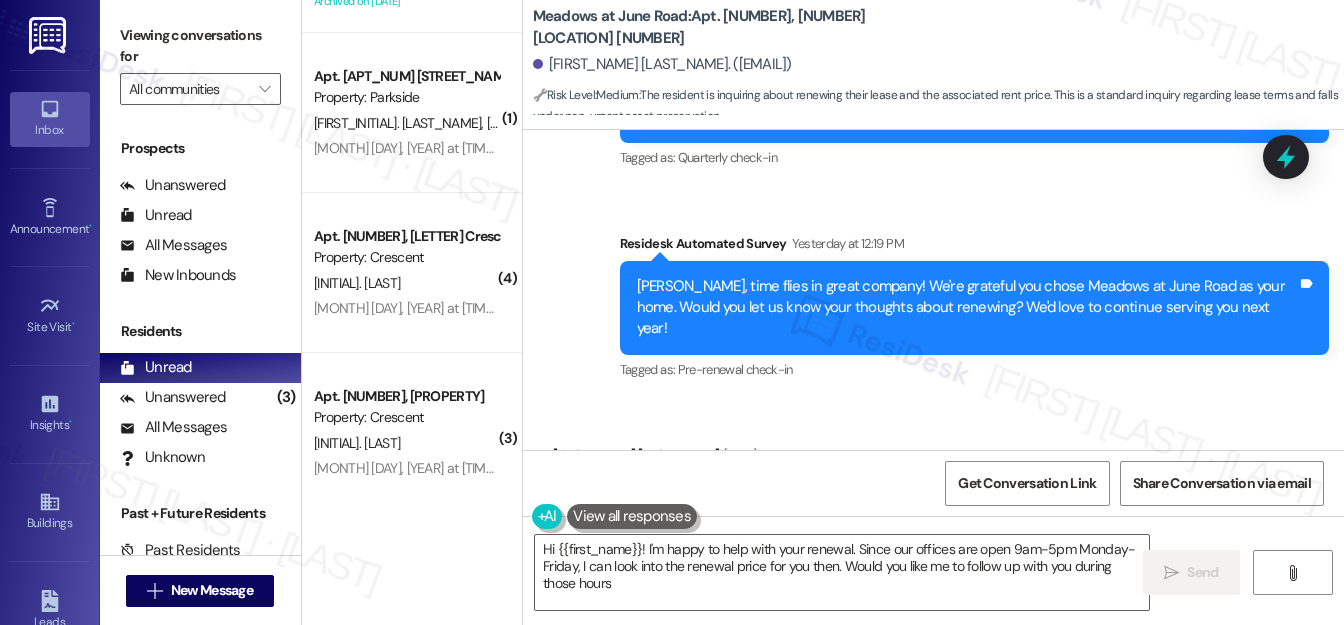 type on "Hi {{first_name}}! I'm happy to help with your renewal. Since our offices are open [TIME]-[TIME] [DAY]-[DAY], I can look into the renewal price for you then. Would you like me to follow up with you during those hours?" 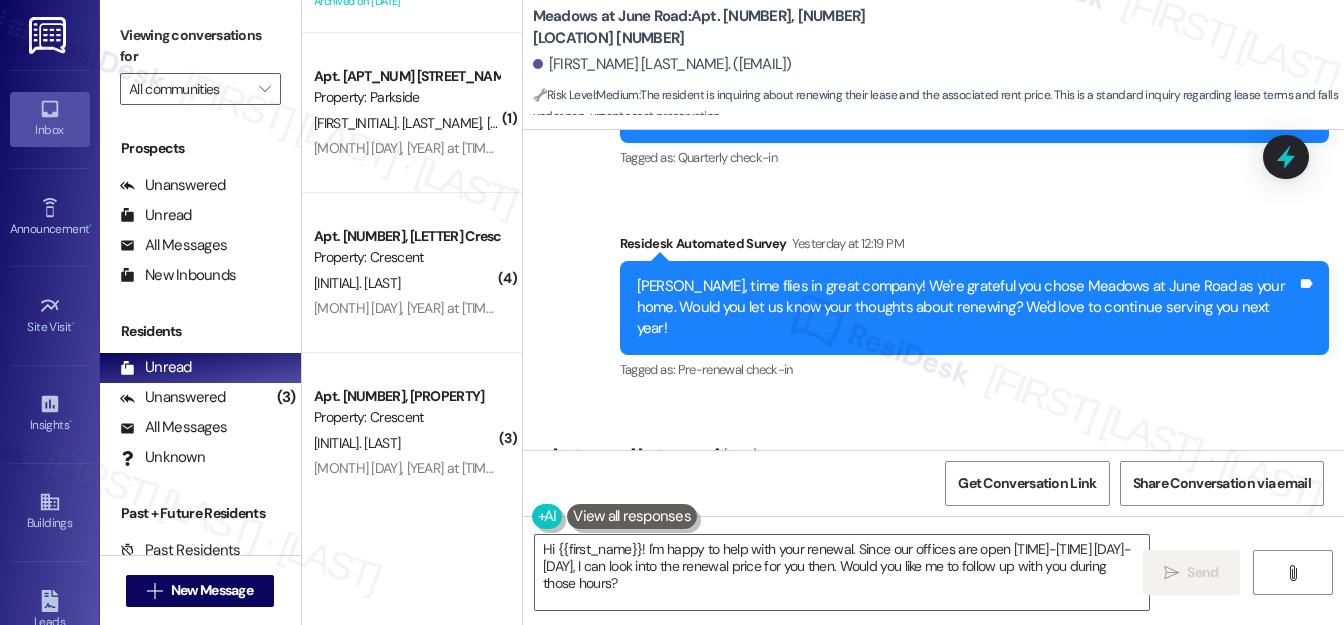 scroll, scrollTop: 1818, scrollLeft: 0, axis: vertical 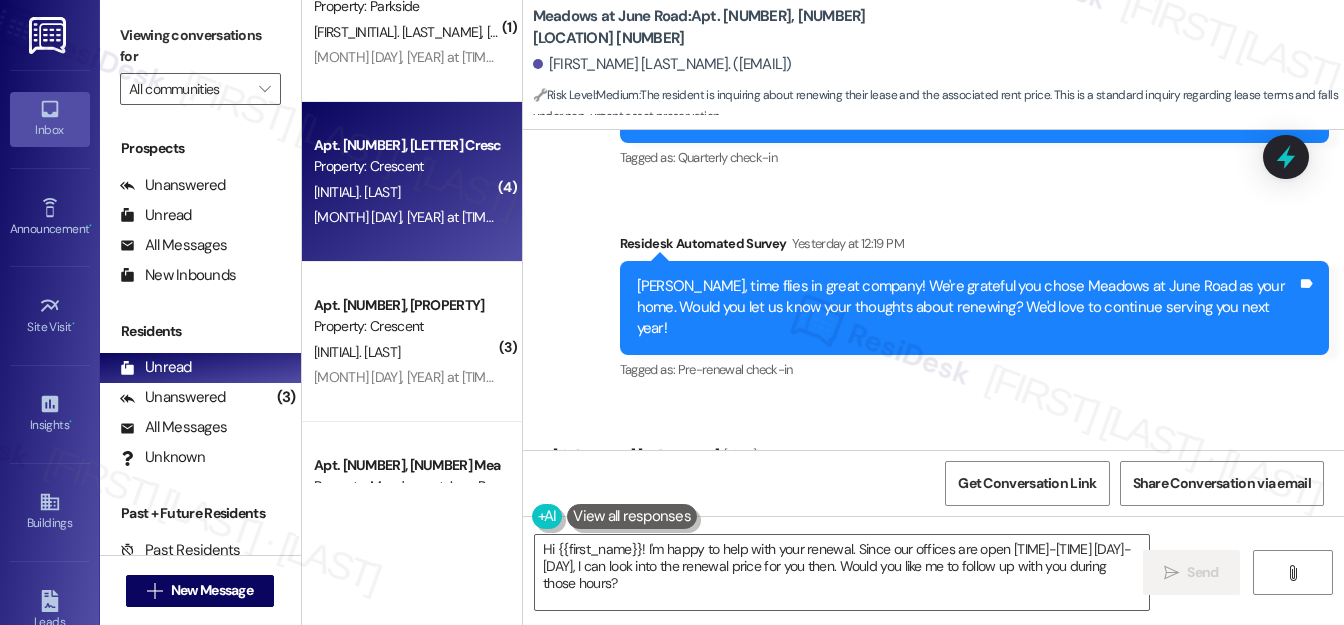 click on "[INITIAL]. [LAST]" at bounding box center [406, 192] 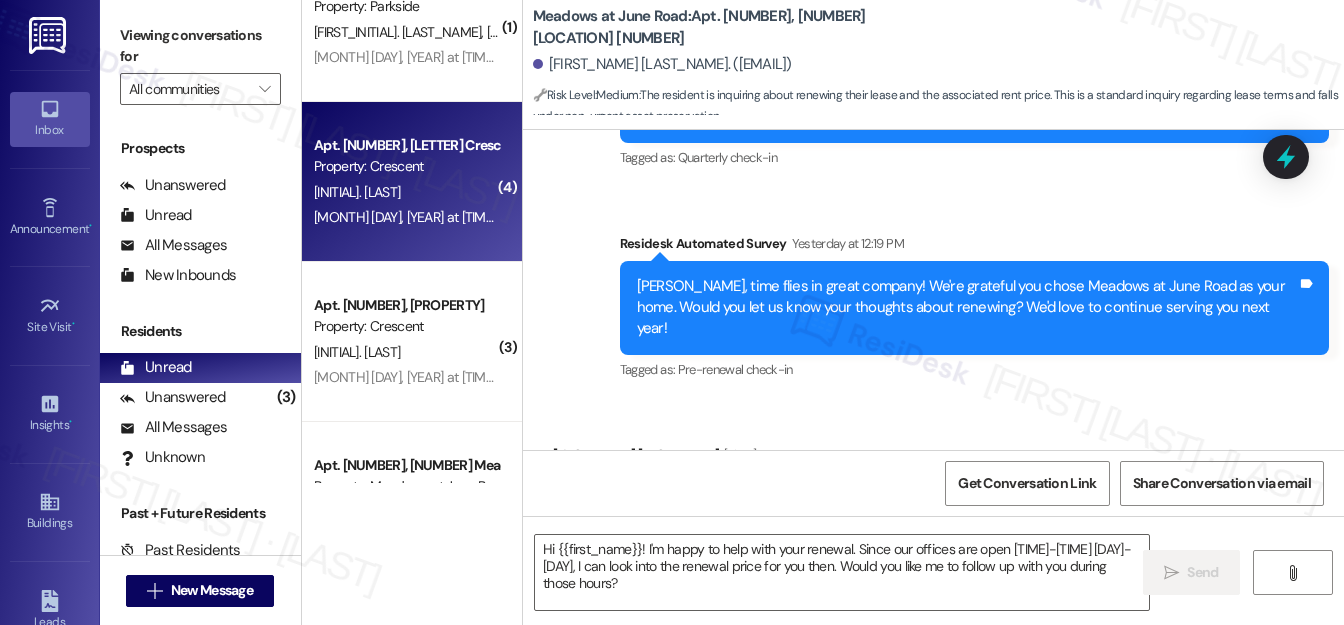 type on "Fetching suggested responses. Please feel free to read through the conversation in the meantime." 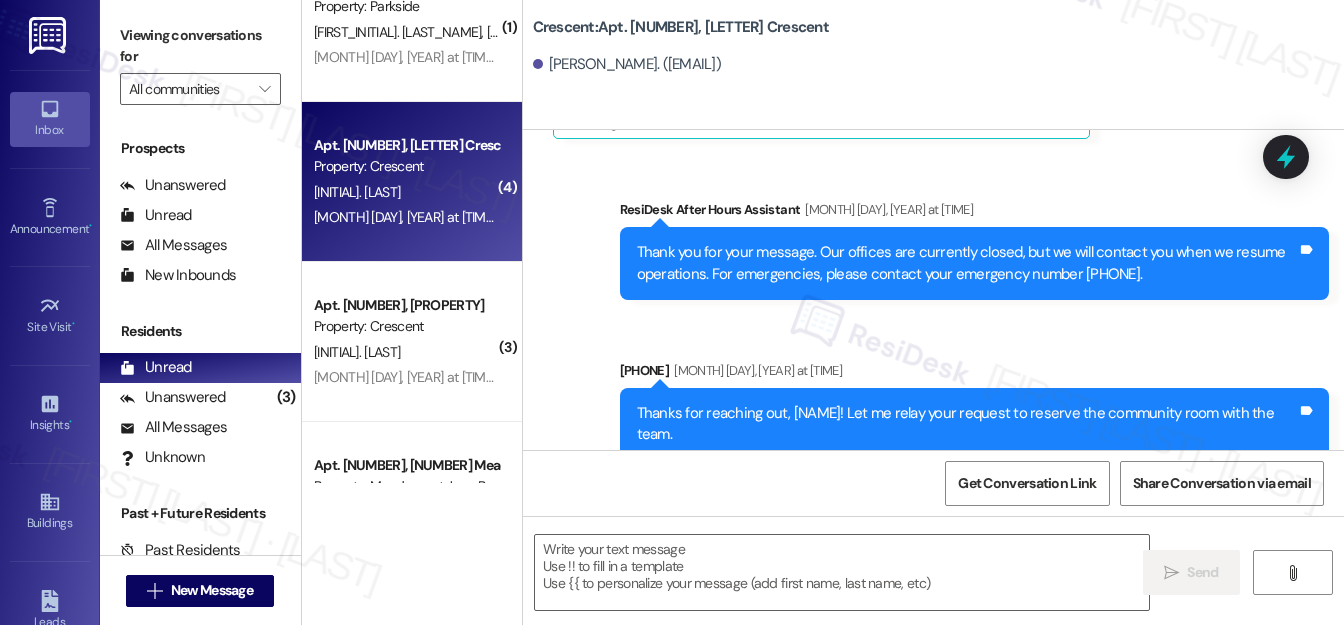 type on "Fetching suggested responses. Please feel free to read through the conversation in the meantime." 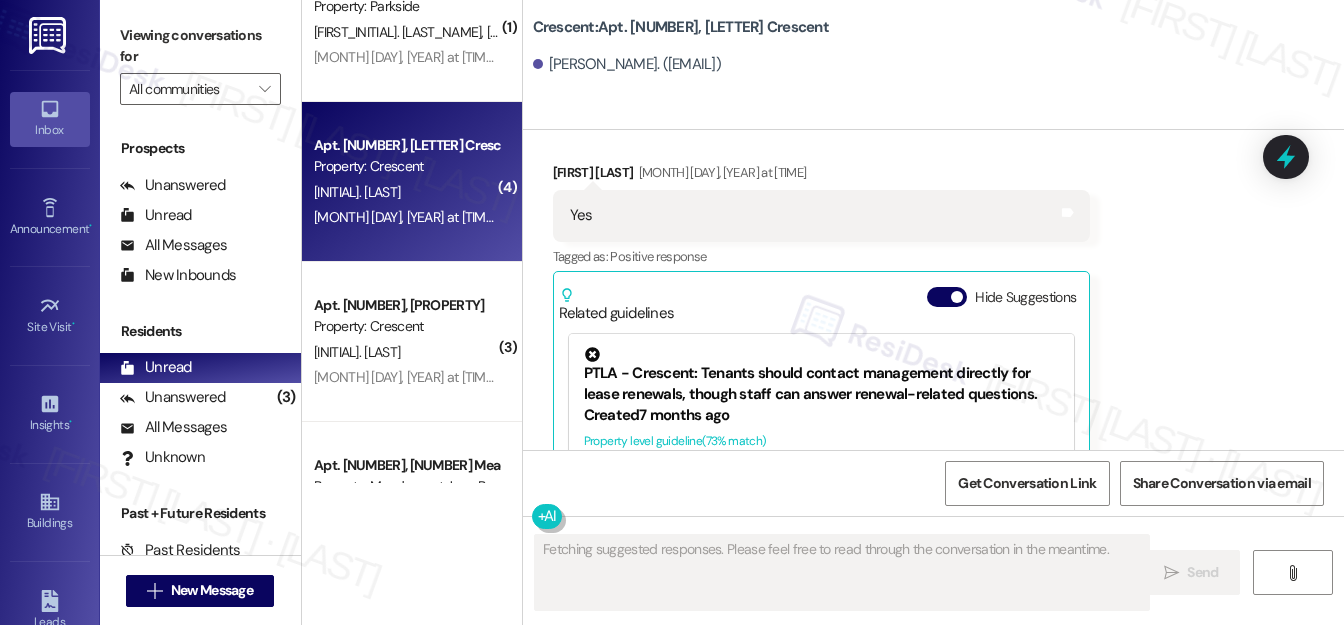 scroll, scrollTop: 3016, scrollLeft: 0, axis: vertical 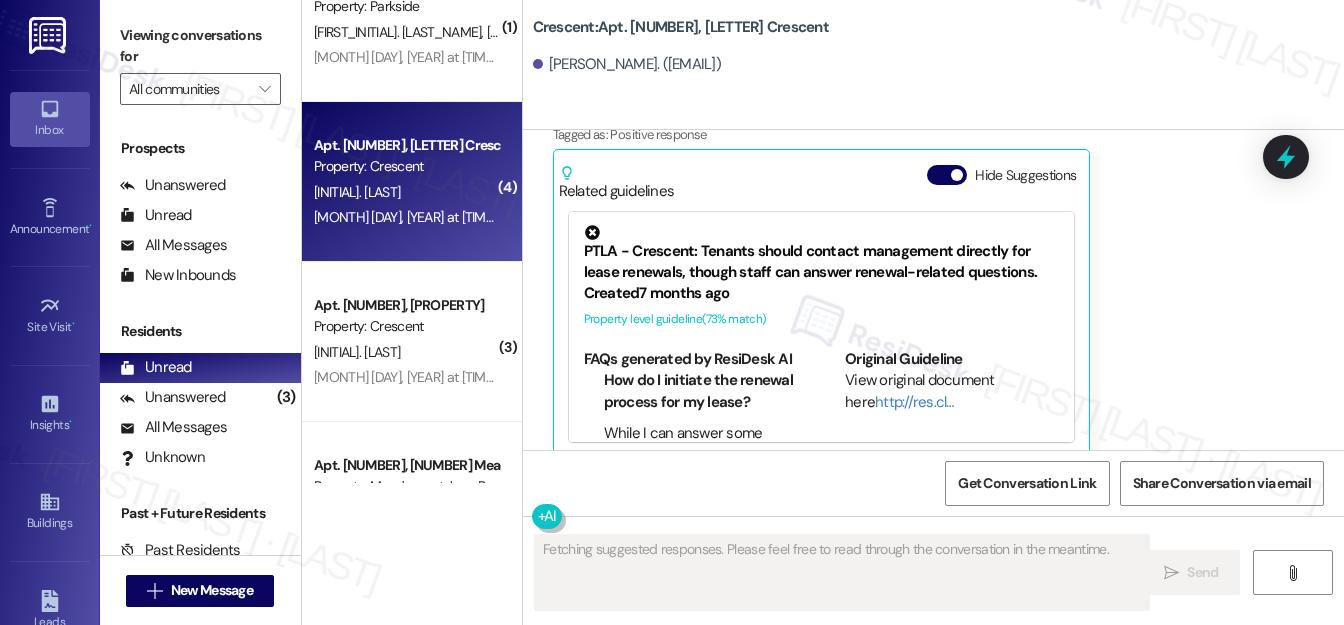 type 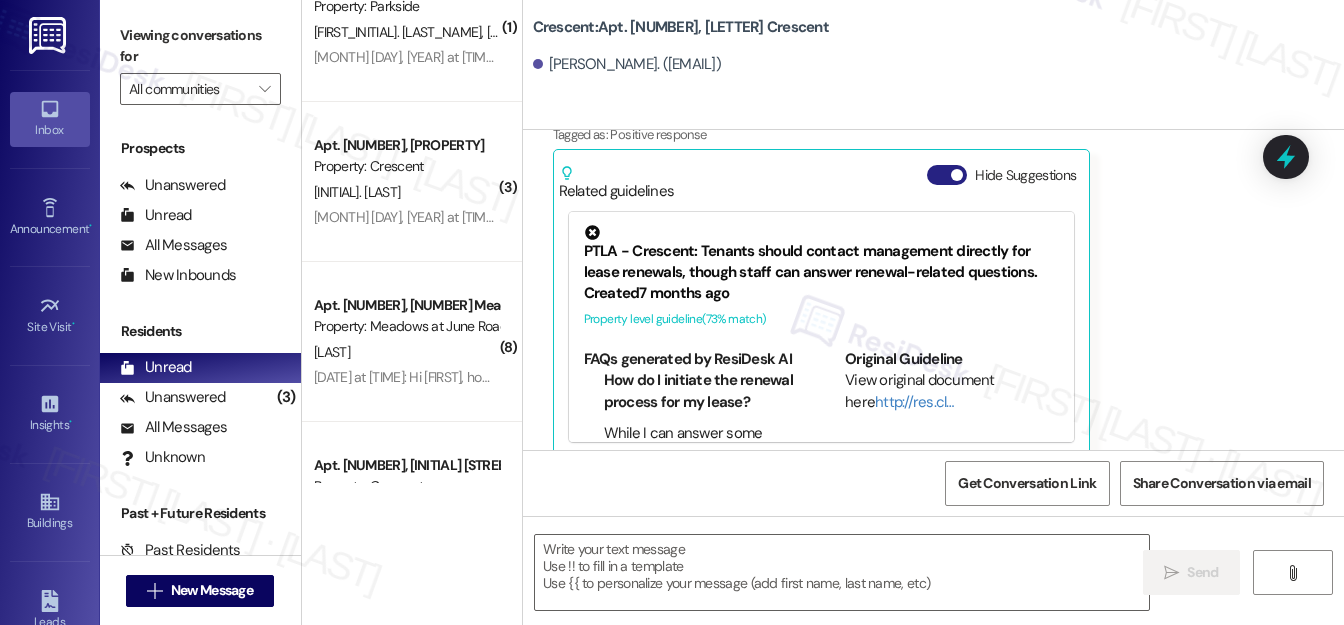 click on "Hide Suggestions" at bounding box center [947, 175] 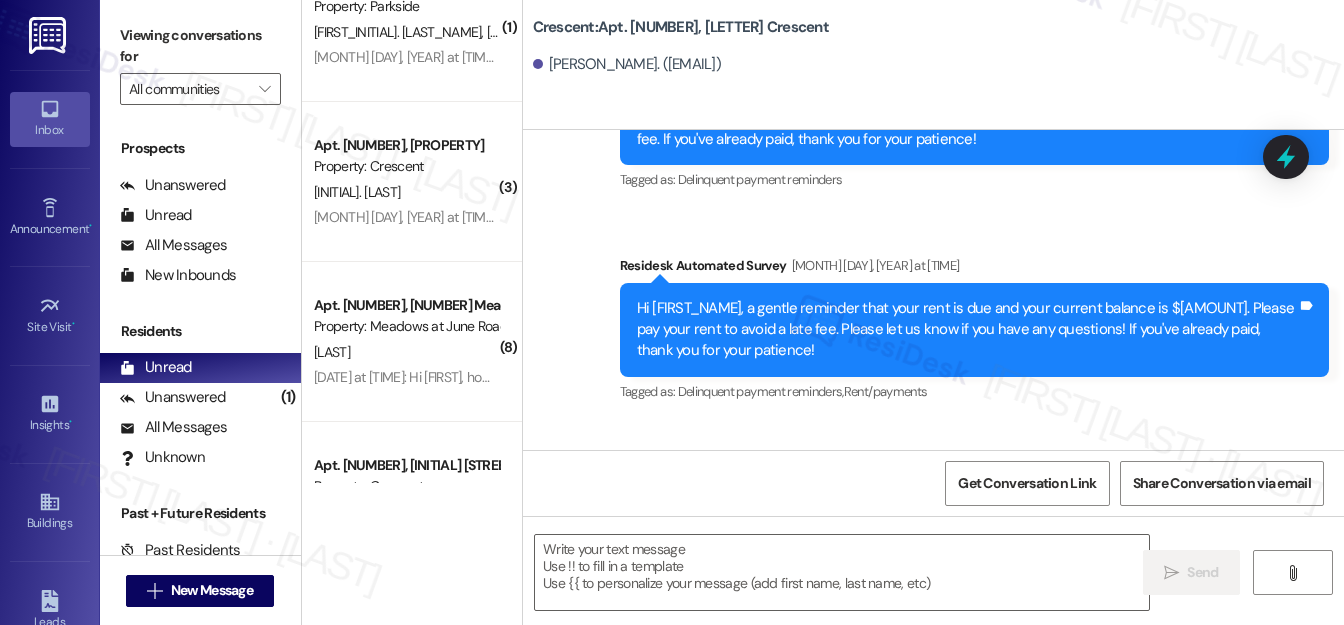scroll, scrollTop: 5287, scrollLeft: 0, axis: vertical 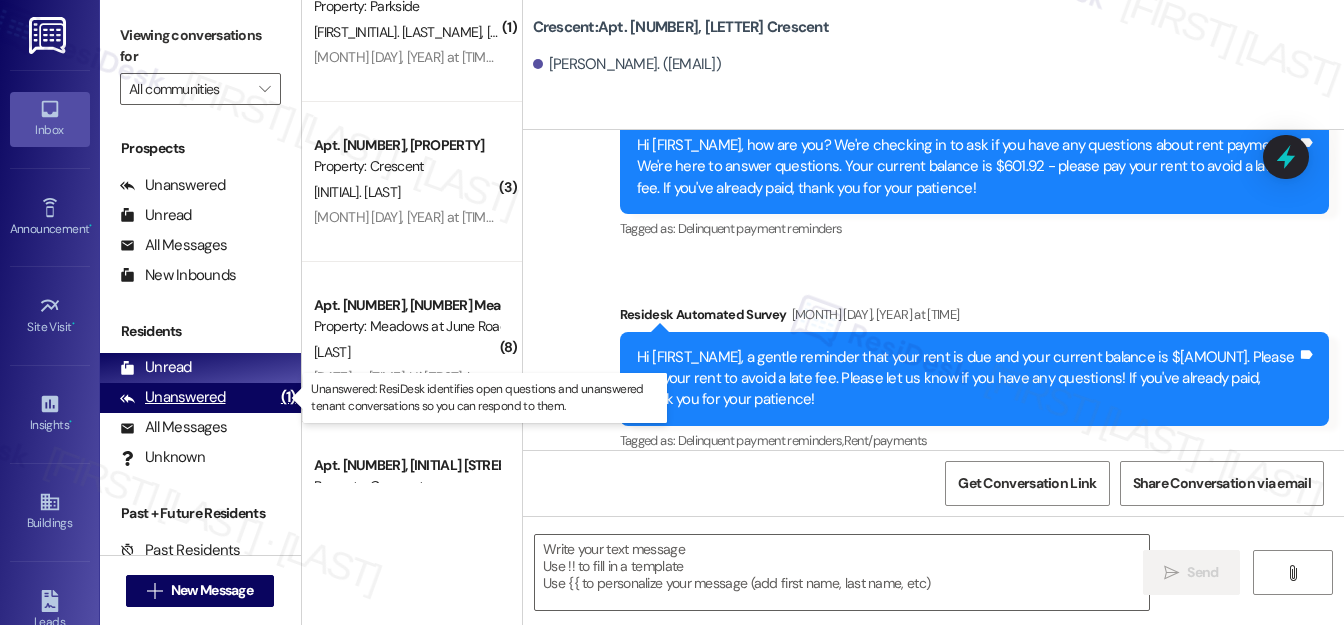 click on "Unanswered" at bounding box center (173, 397) 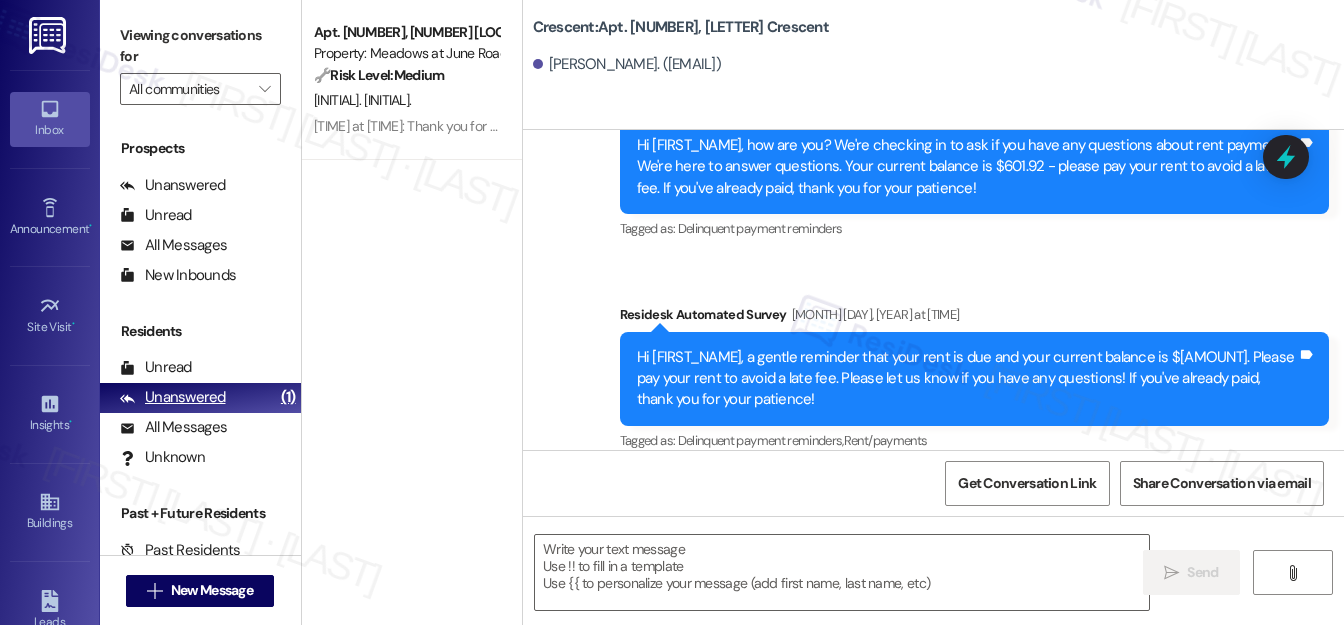 scroll, scrollTop: 0, scrollLeft: 0, axis: both 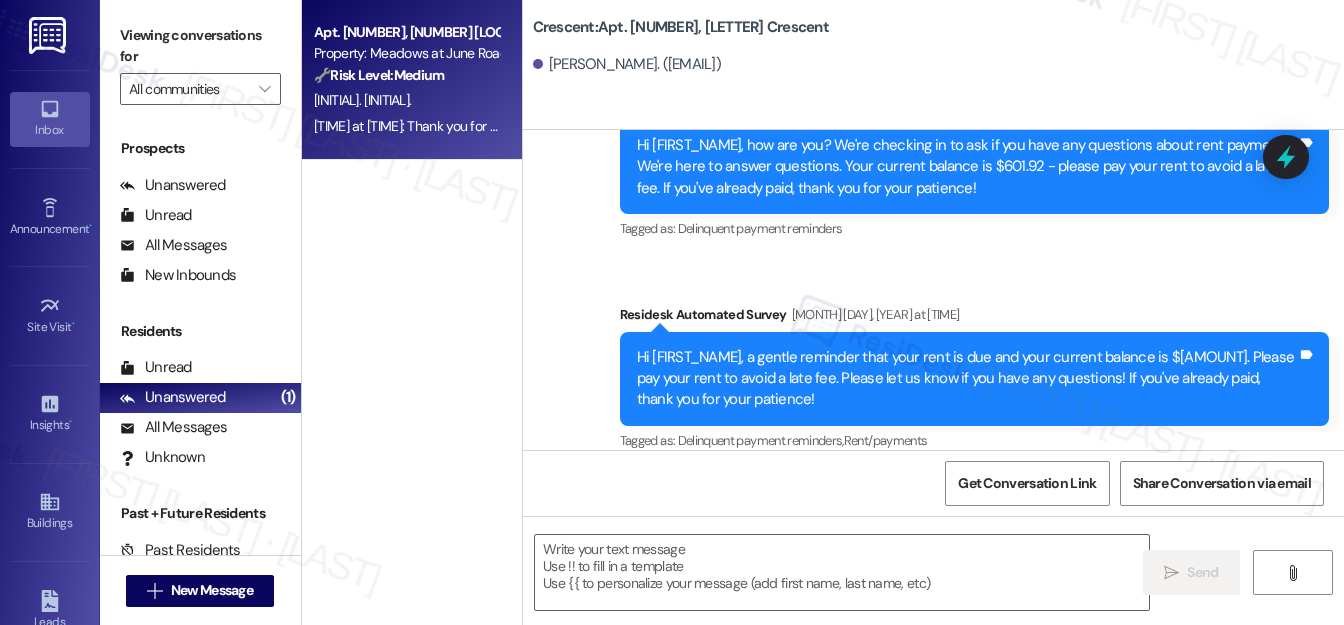 click on "[INITIAL]. [INITIAL]." at bounding box center [406, 100] 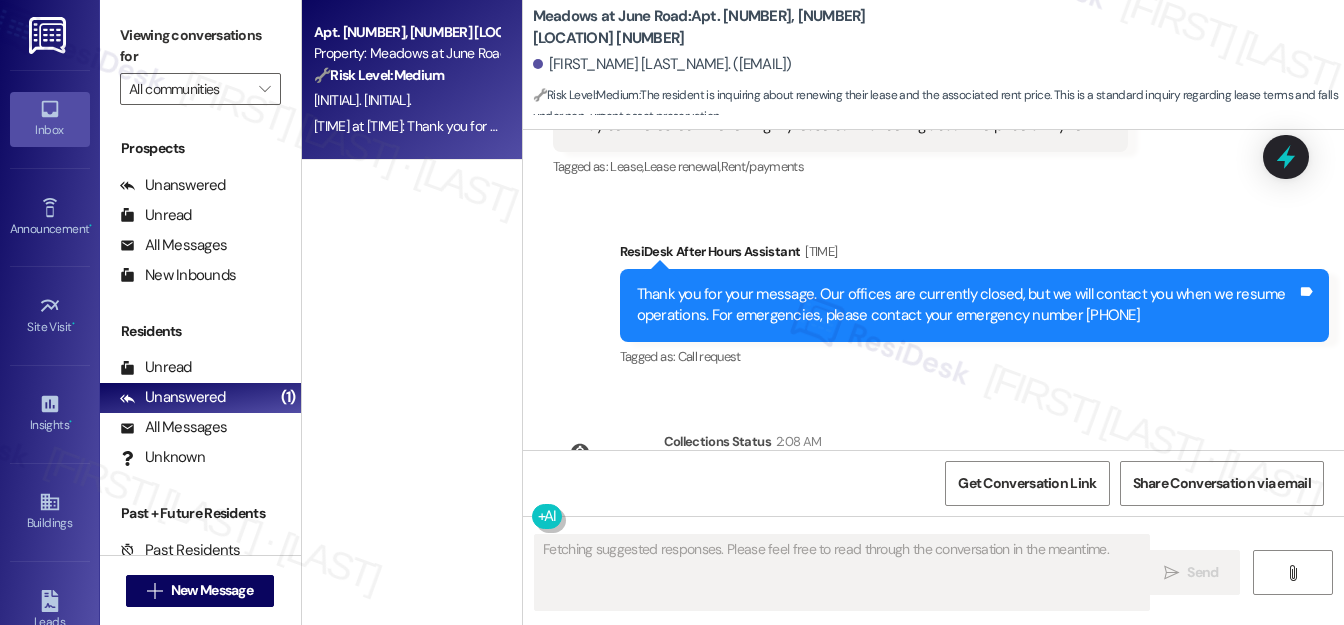scroll, scrollTop: 21404, scrollLeft: 0, axis: vertical 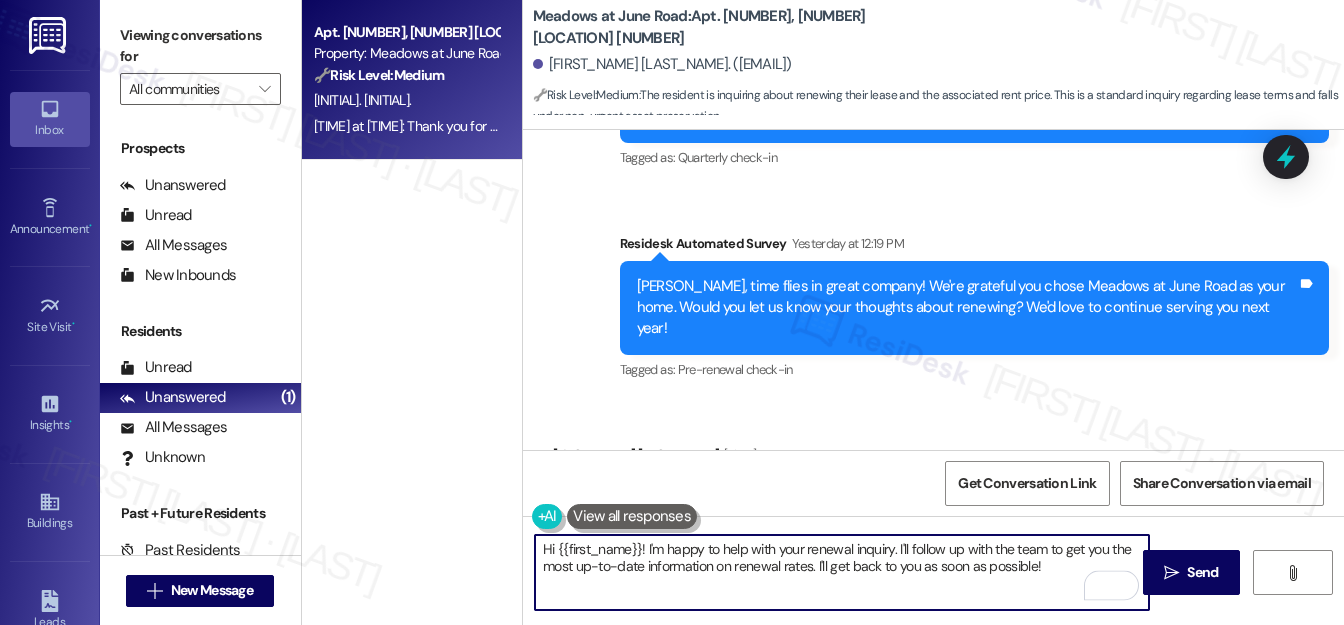 drag, startPoint x: 646, startPoint y: 543, endPoint x: 1042, endPoint y: 568, distance: 396.78836 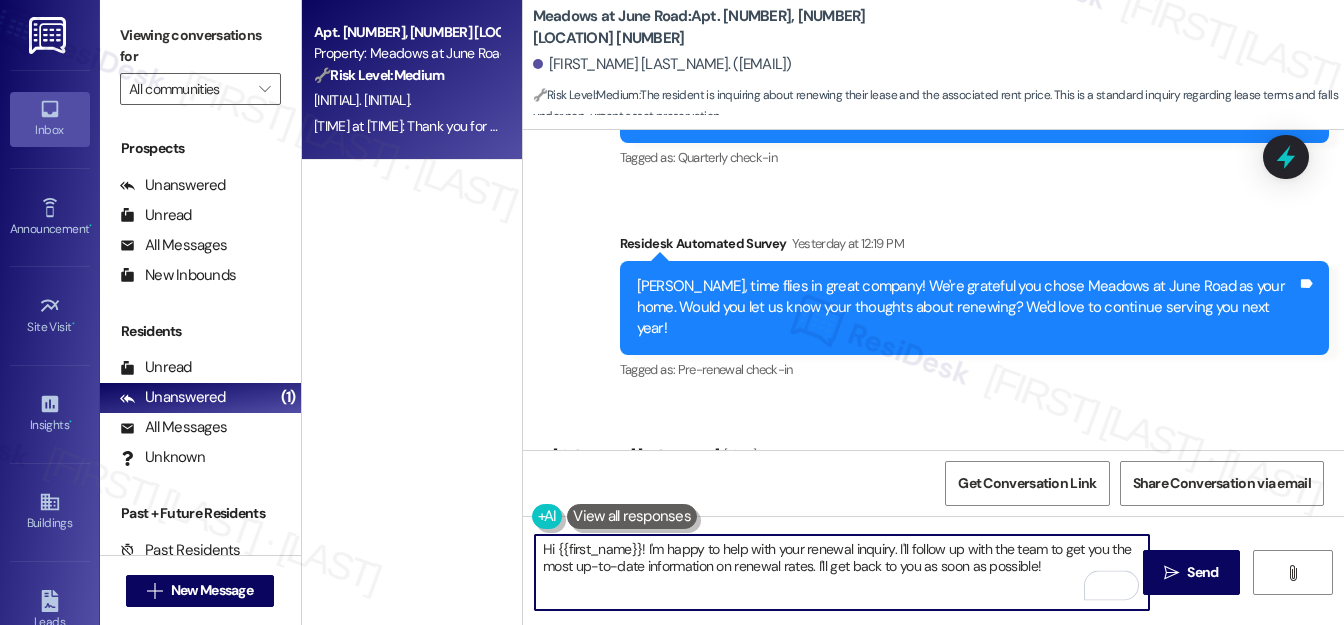 click on "Hi {{first_name}}! I'm happy to help with your renewal inquiry. I'll follow up with the team to get you the most up-to-date information on renewal rates. I'll get back to you as soon as possible!" at bounding box center [842, 572] 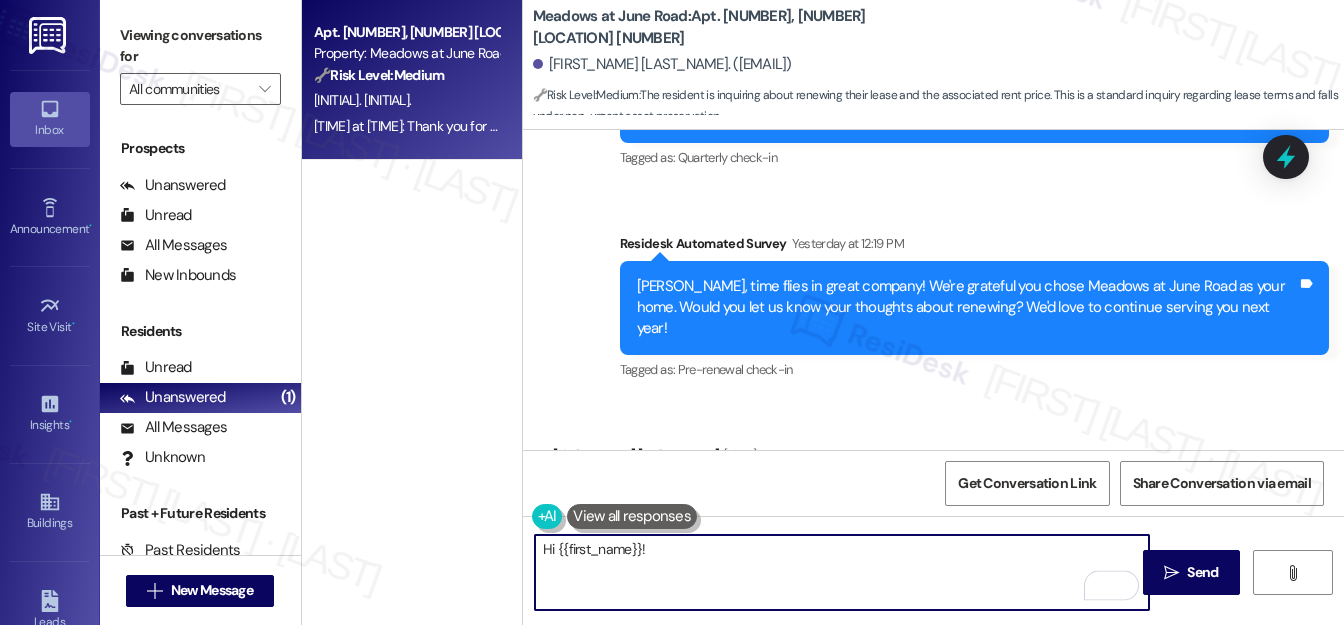 paste on "I’m glad to hear you may be interested in renewing your lease. I’ll check with the team regarding the renewal pricing for your unit and get back to you shortly." 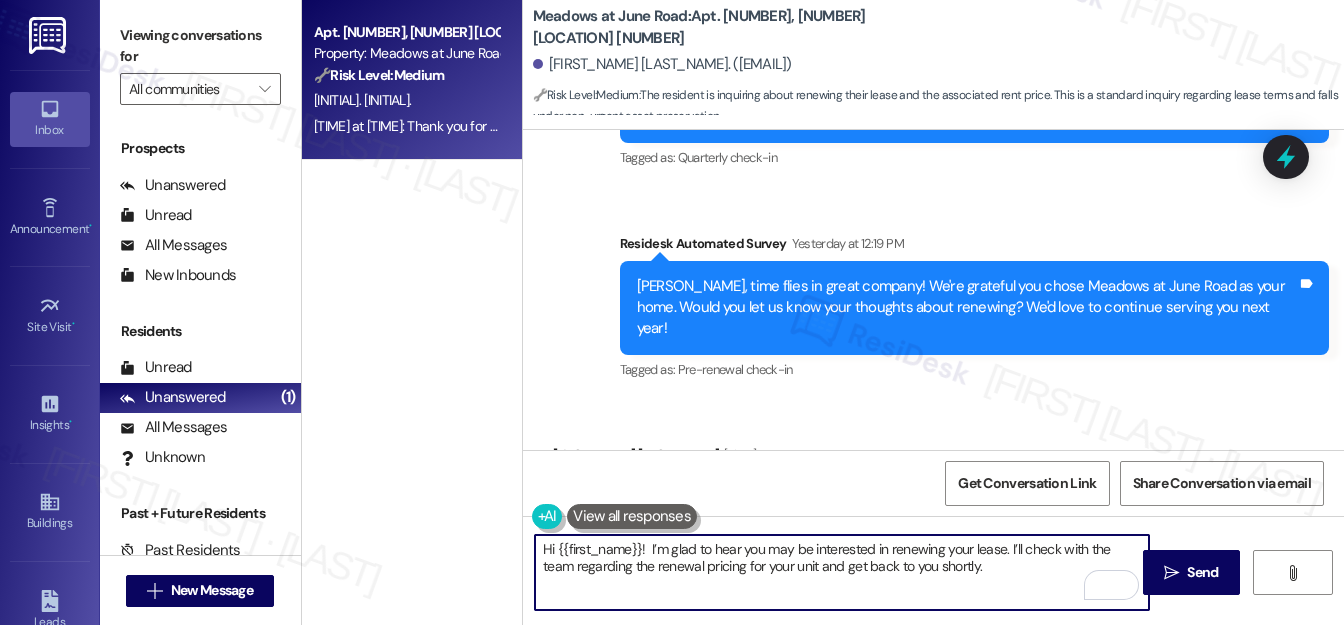 click on "Hi {{first_name}}!  I’m glad to hear you may be interested in renewing your lease. I’ll check with the team regarding the renewal pricing for your unit and get back to you shortly." at bounding box center [842, 572] 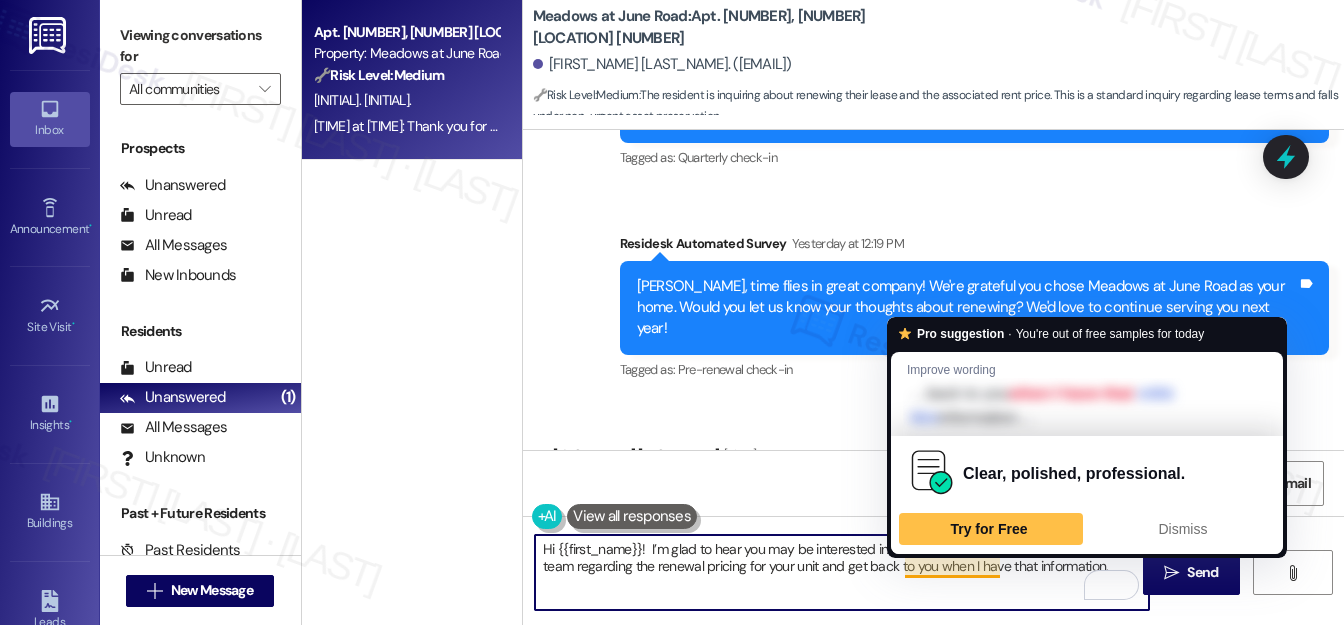 click on "Hi {{first_name}}!  I’m glad to hear you may be interested in renewing your lease. I’ll check with the team regarding the renewal pricing for your unit and get back to you when I have that information." at bounding box center (842, 572) 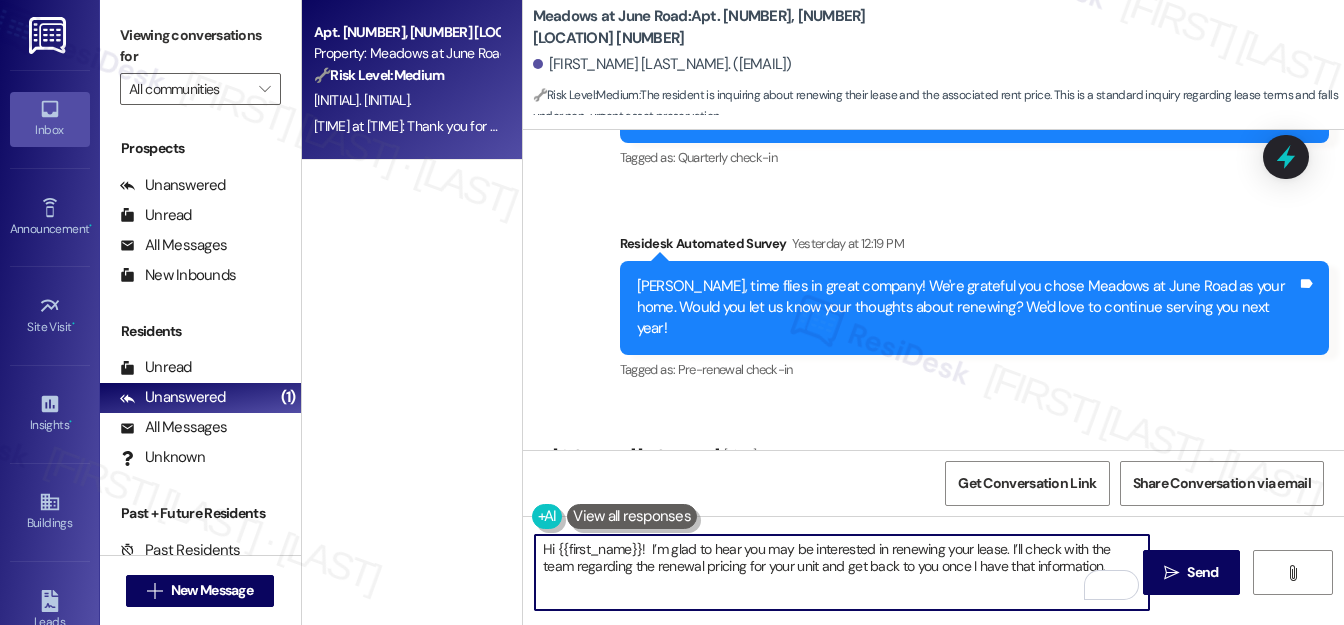 click on "Hi {{first_name}}!  I’m glad to hear you may be interested in renewing your lease. I’ll check with the team regarding the renewal pricing for your unit and get back to you once I have that information." at bounding box center (842, 572) 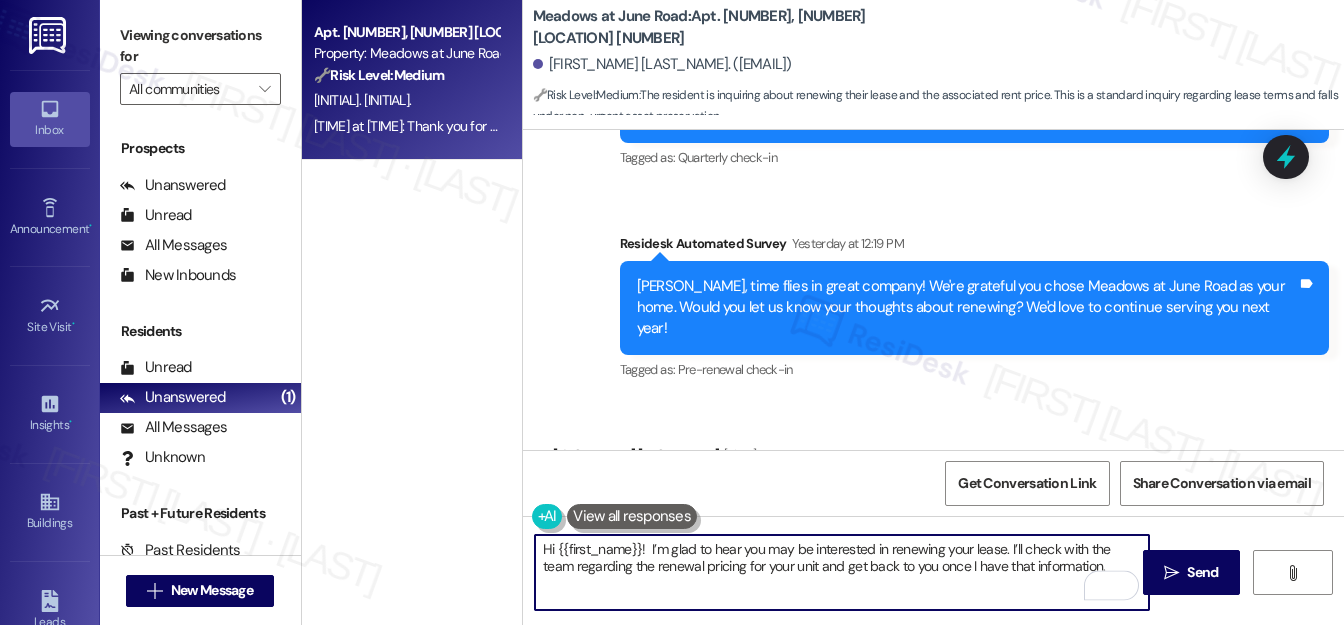 paste on "Please feel free to let me know if you have any other questions in the meantime." 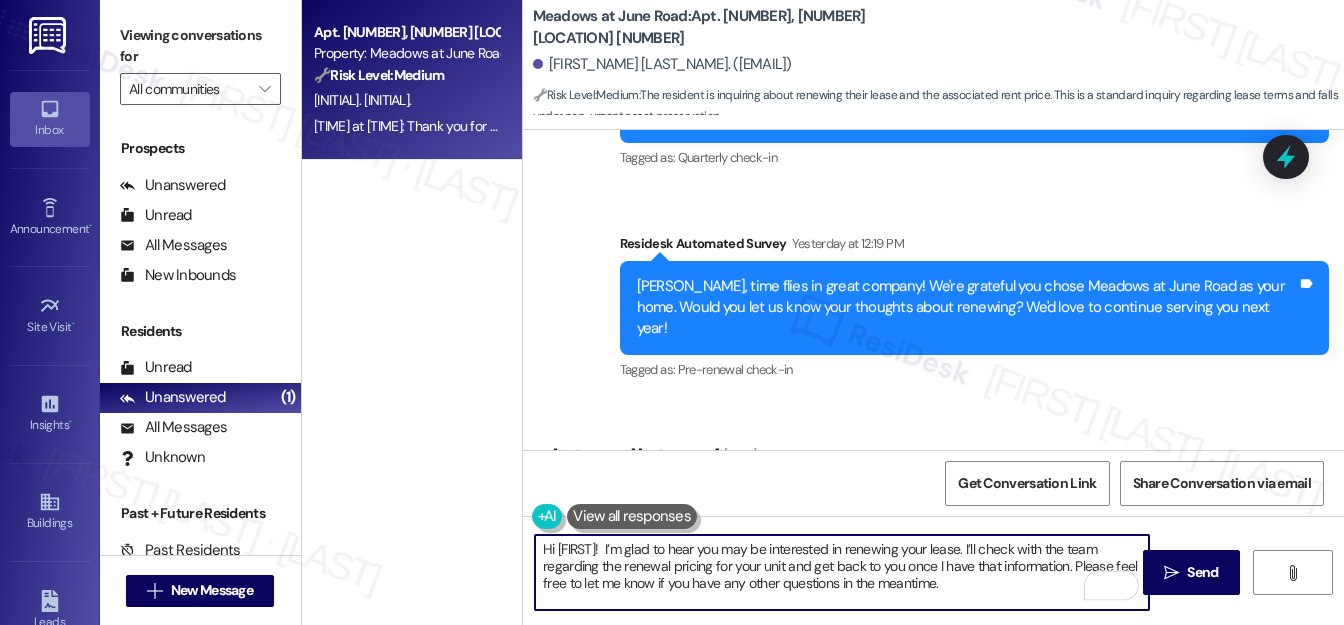 scroll, scrollTop: 16, scrollLeft: 0, axis: vertical 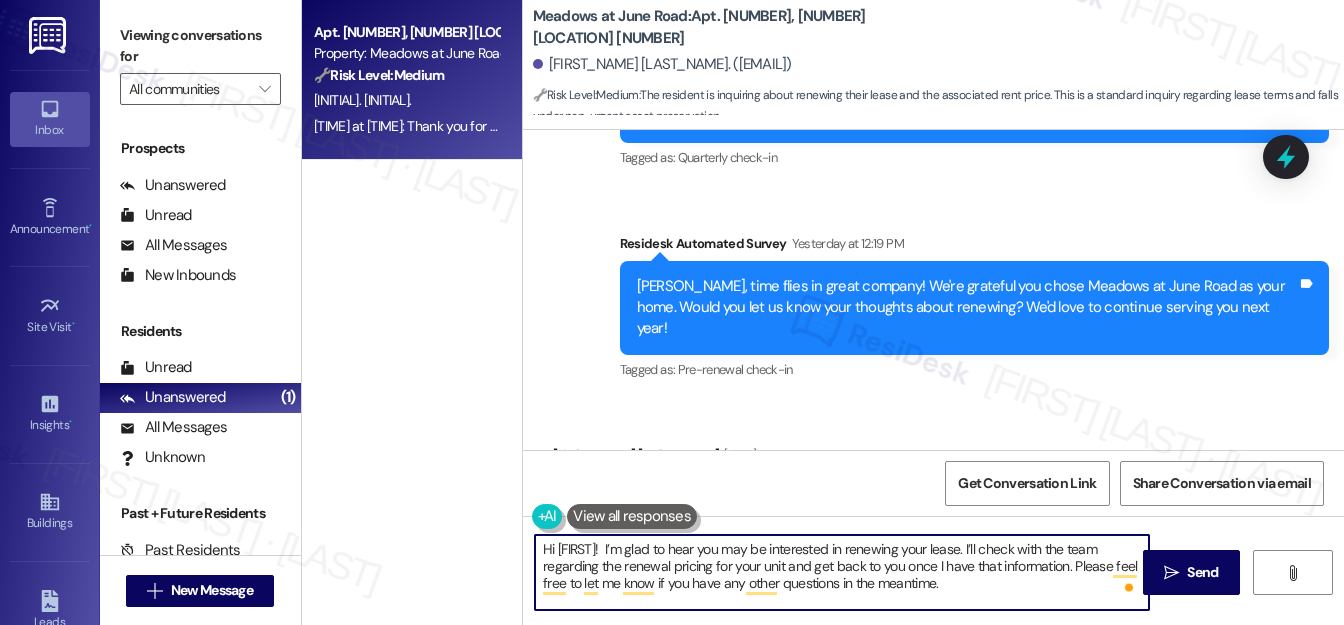 click on "Hi [FIRST]!  I’m glad to hear you may be interested in renewing your lease. I’ll check with the team regarding the renewal pricing for your unit and get back to you once I have that information. Please feel free to let me know if you have any other questions in the meantime." at bounding box center (842, 572) 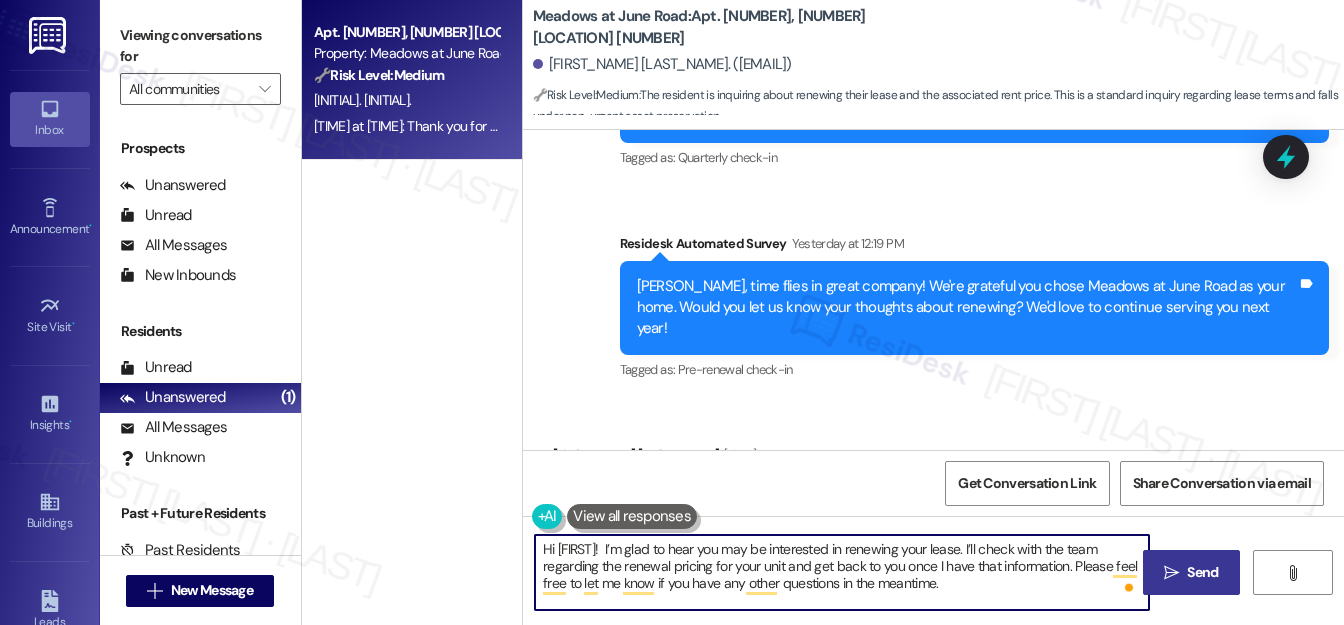 type on "Hi [FIRST]!  I’m glad to hear you may be interested in renewing your lease. I’ll check with the team regarding the renewal pricing for your unit and get back to you once I have that information. Please feel free to let me know if you have any other questions in the meantime." 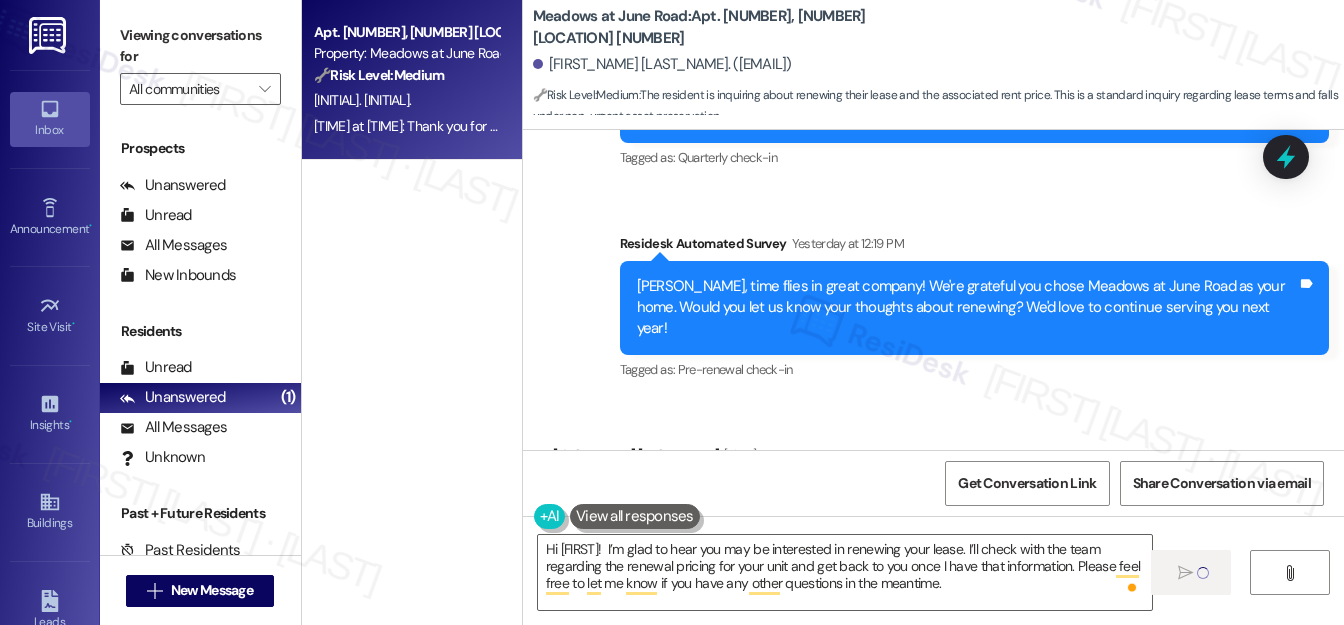 type 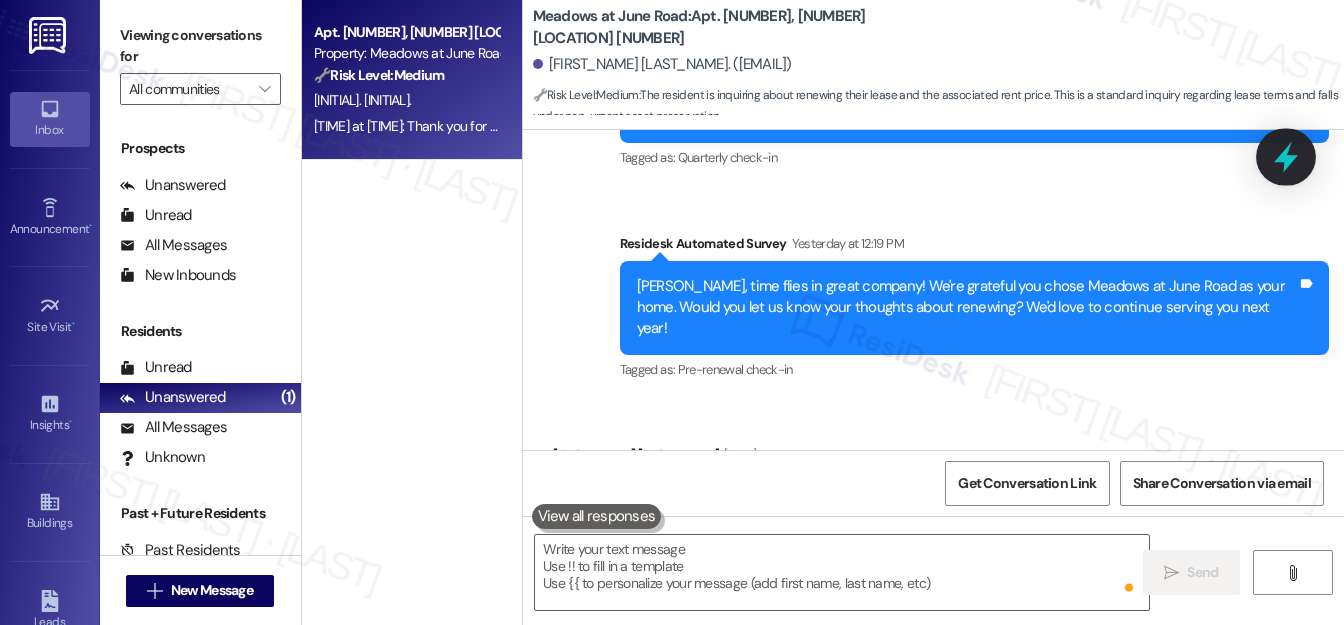 click 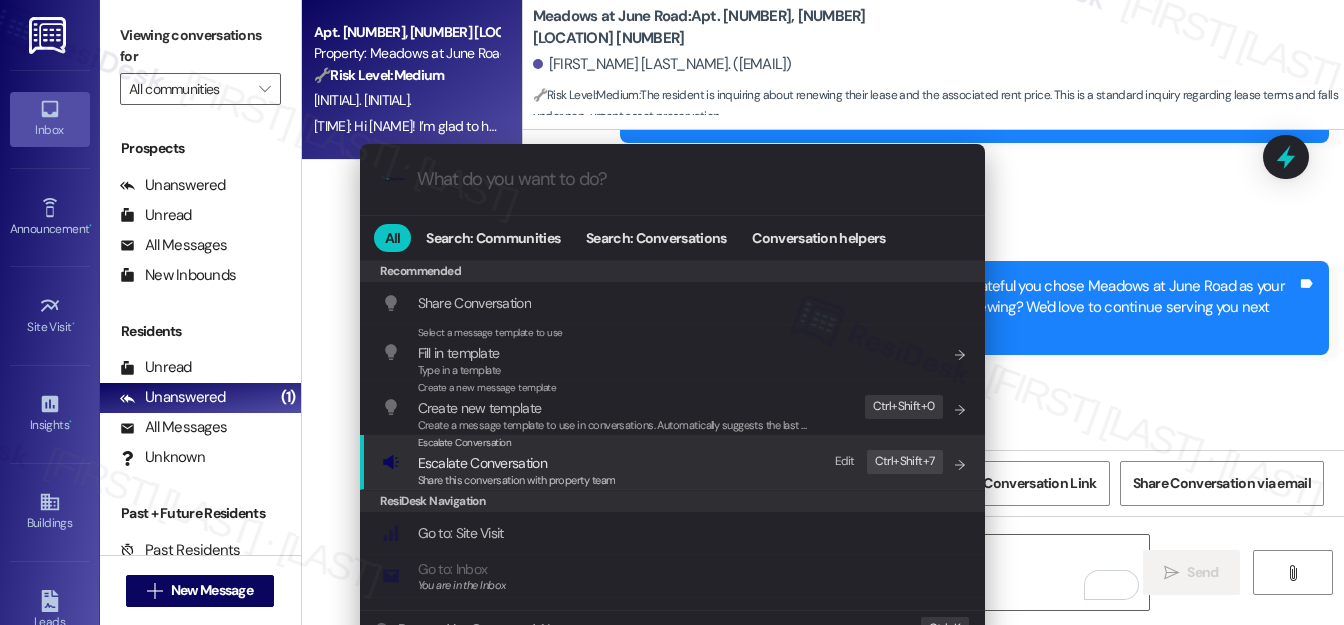 click on "Escalate Conversation" at bounding box center [482, 463] 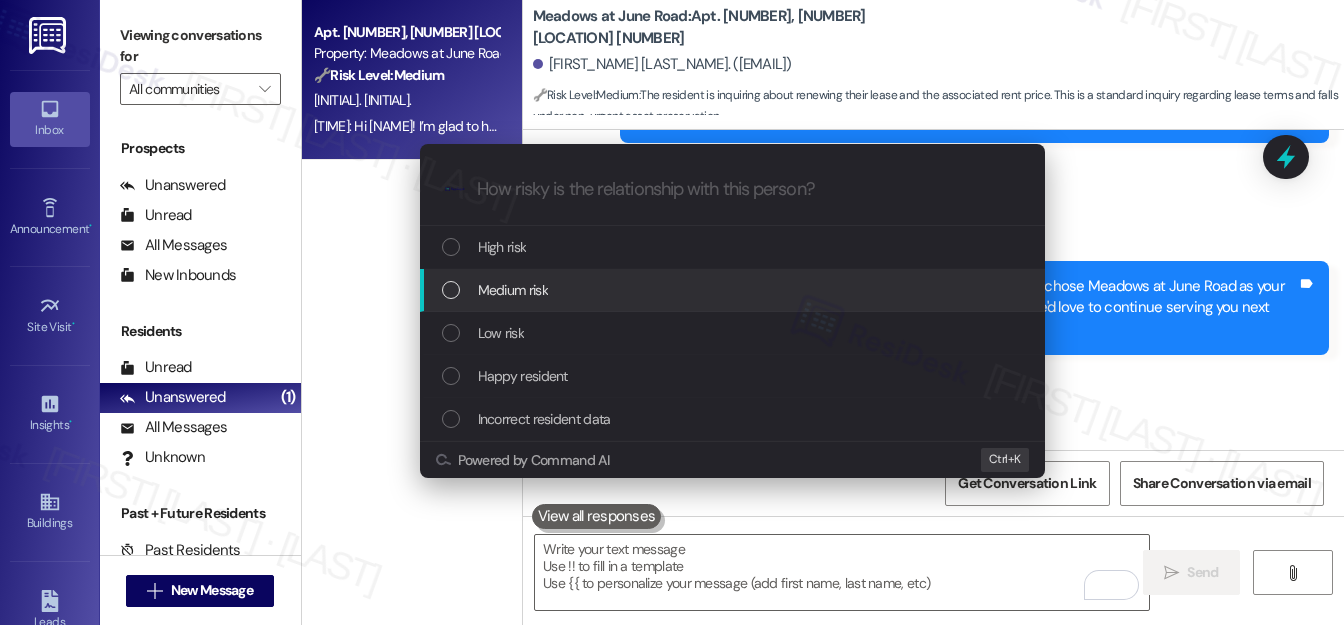 click on "Medium risk" at bounding box center (734, 290) 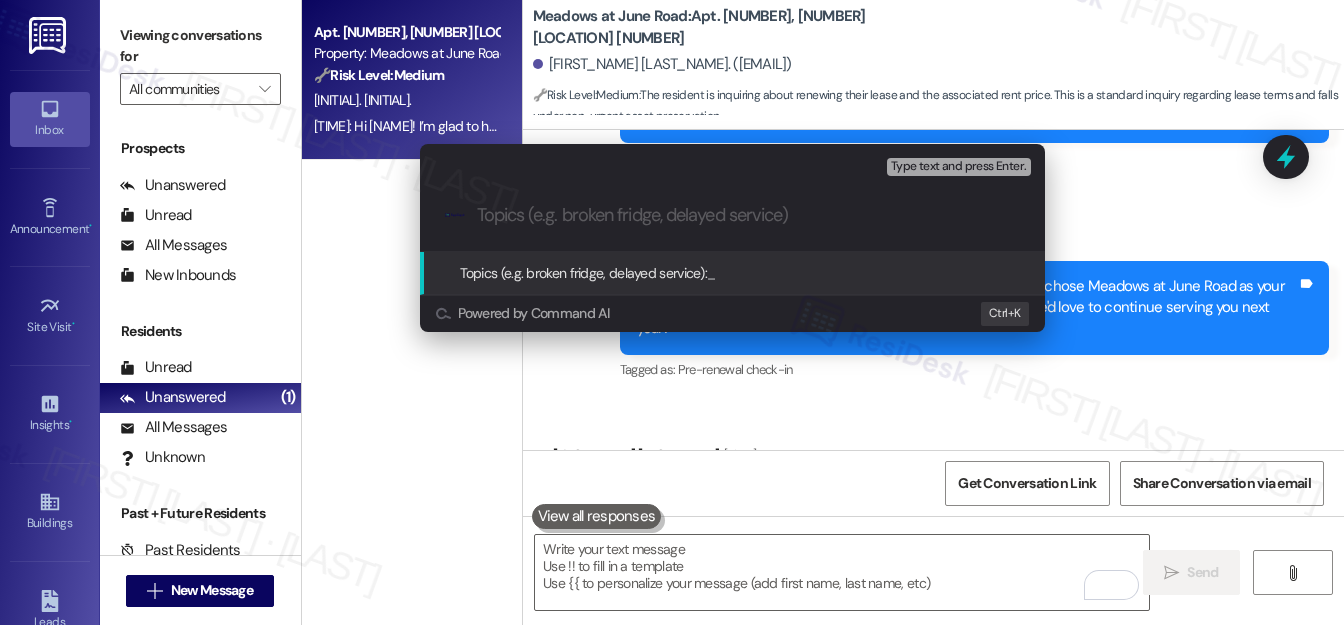 paste on "Lease Renewal Inquiry – Rent Pricing" 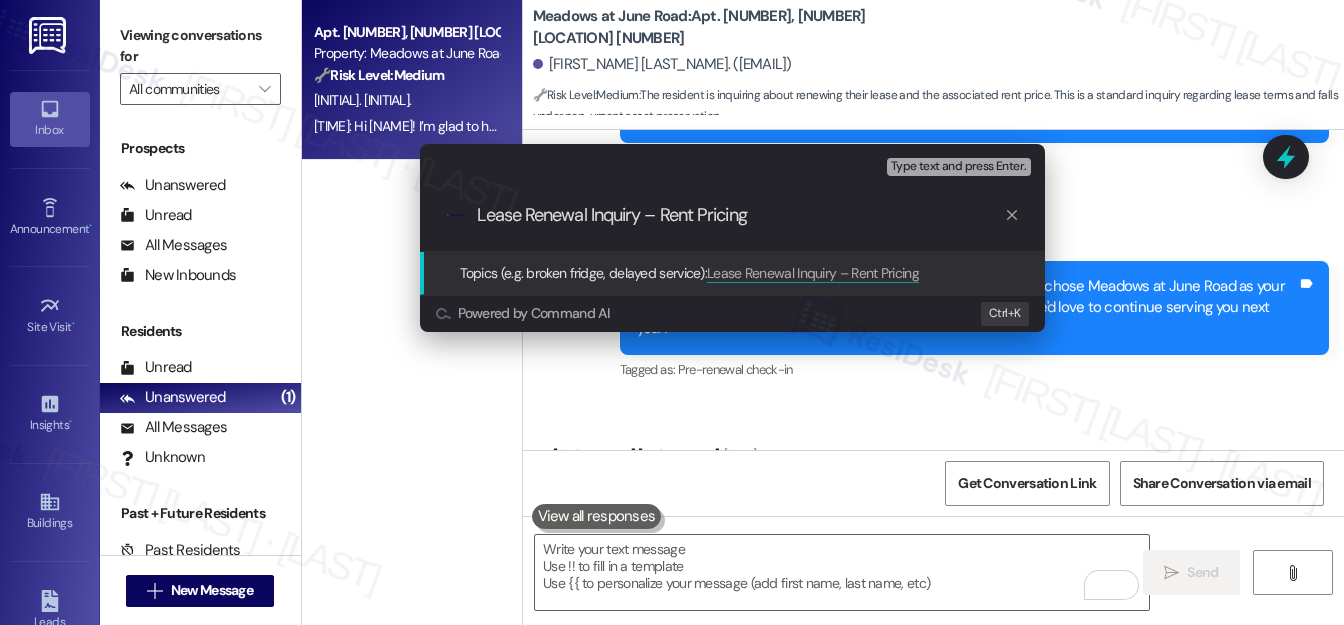 type 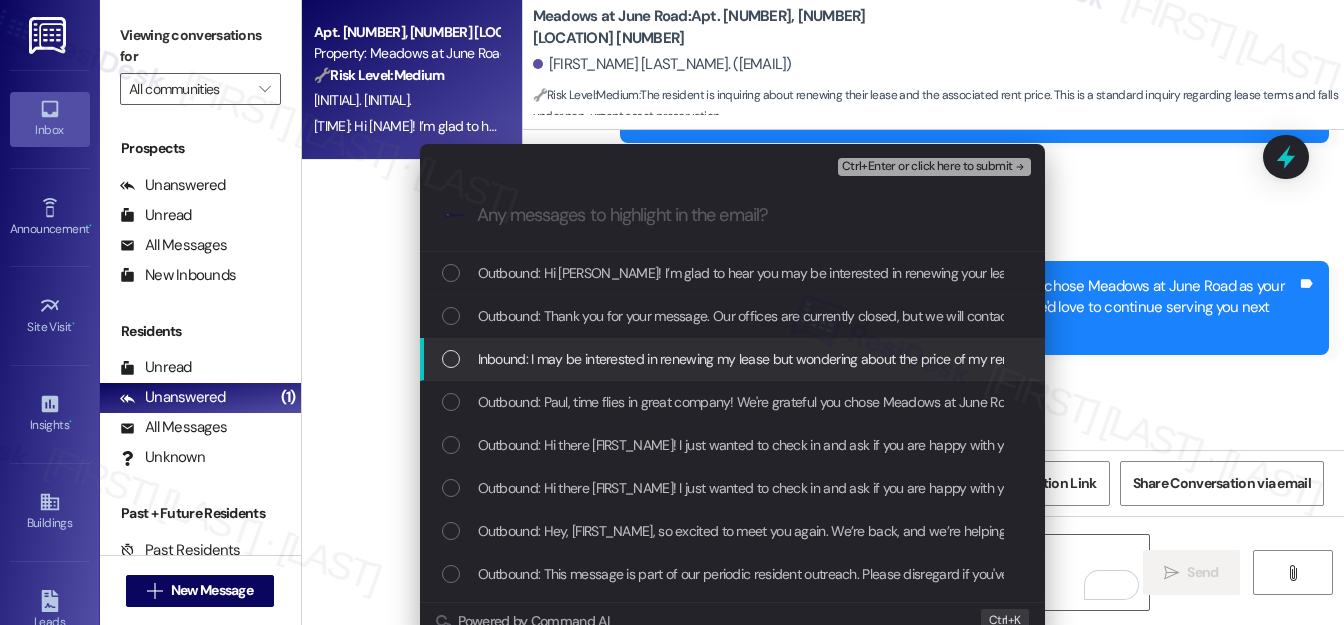 click at bounding box center [451, 359] 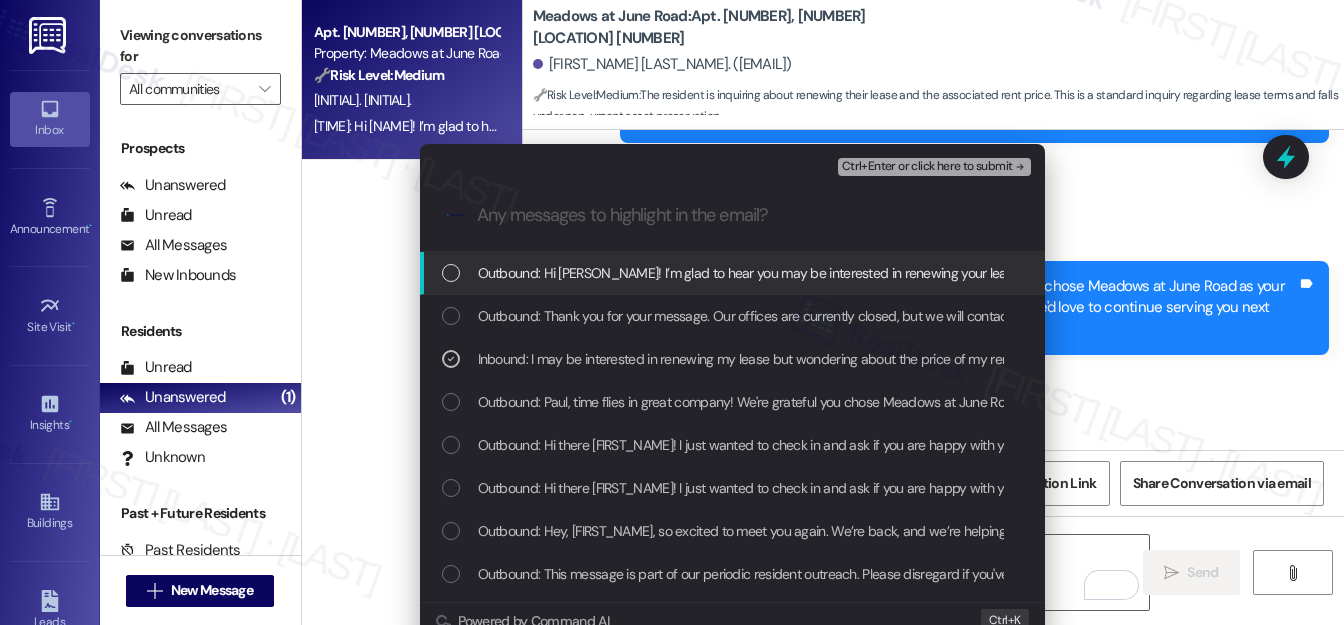 click on "Ctrl+Enter or click here to submit" at bounding box center [927, 167] 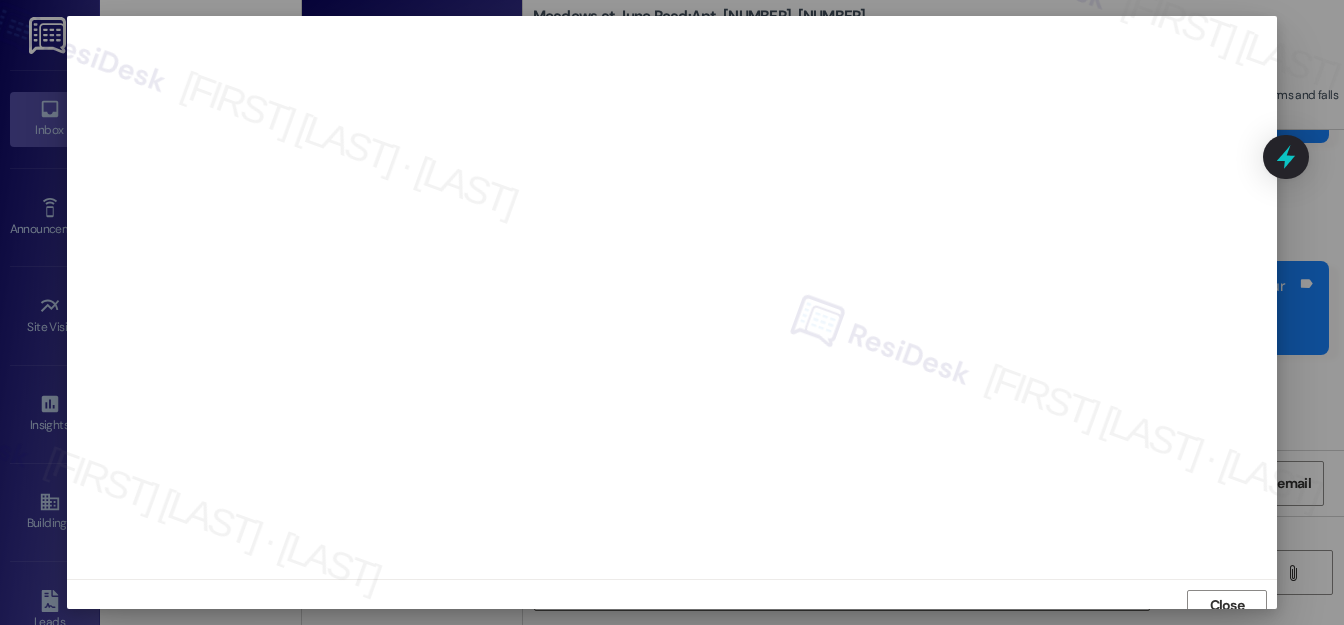 scroll, scrollTop: 22, scrollLeft: 0, axis: vertical 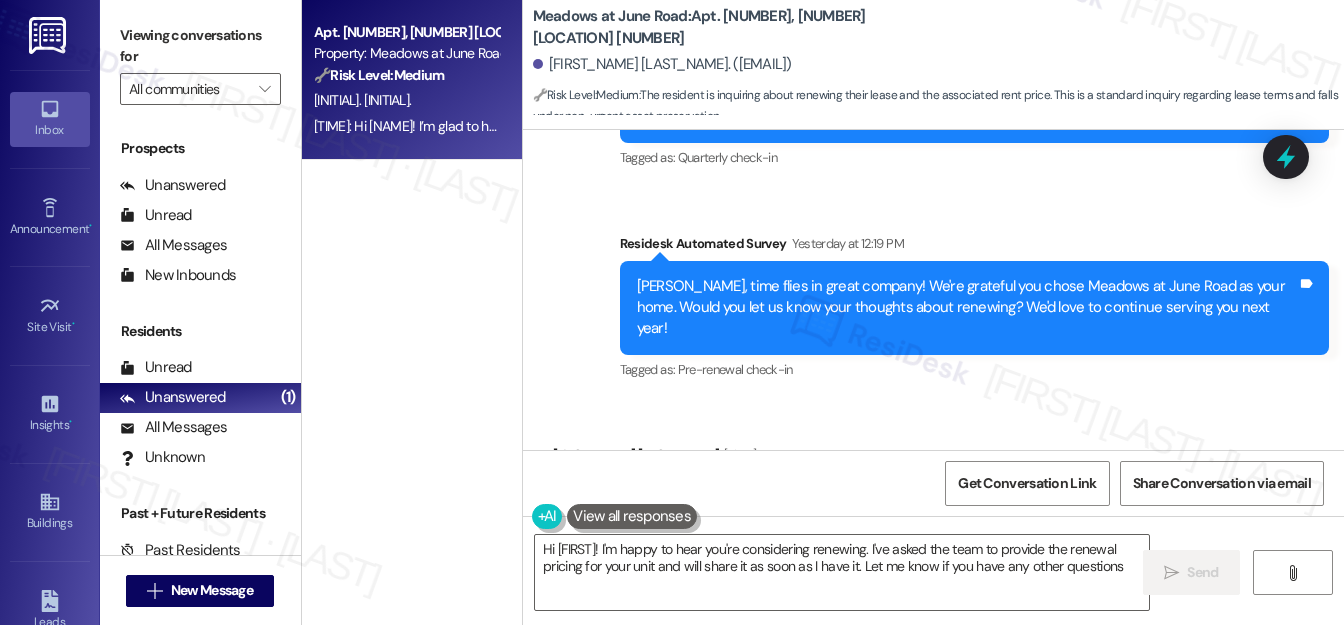 type on "Hi {{first_name}}! I'm happy to hear you're considering renewing. I've asked the team to provide the renewal pricing for your unit and will share it as soon as I have it. Let me know if you have any other questions!" 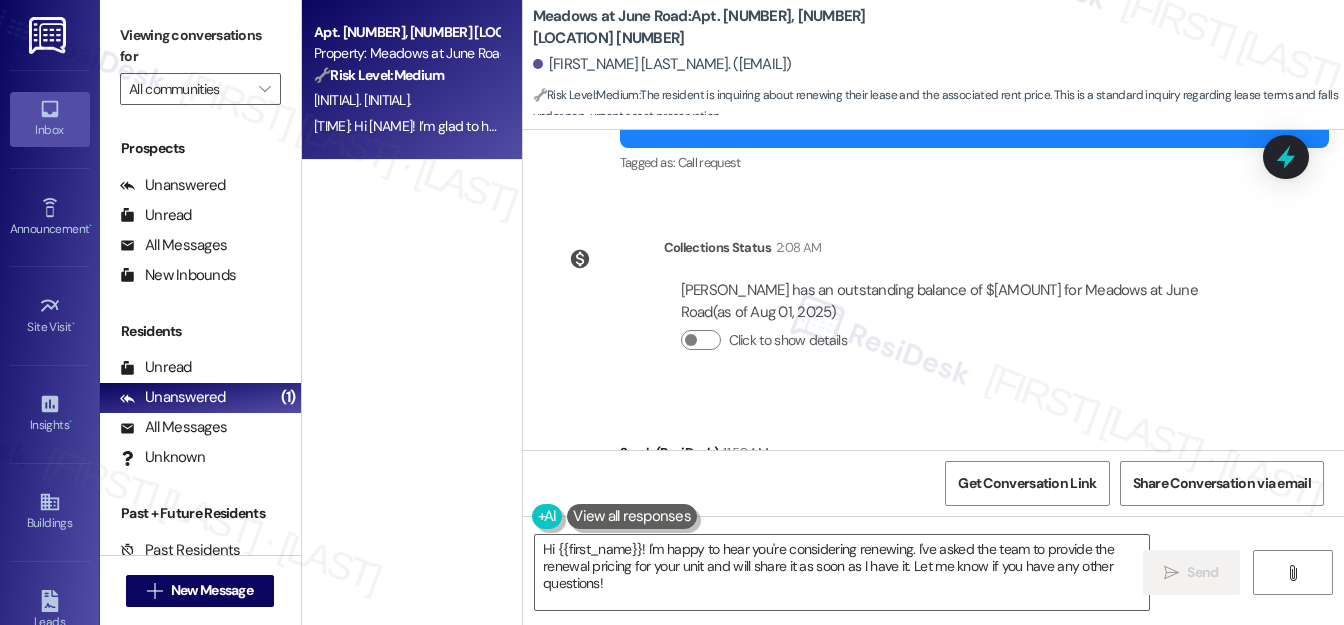 scroll, scrollTop: 22011, scrollLeft: 0, axis: vertical 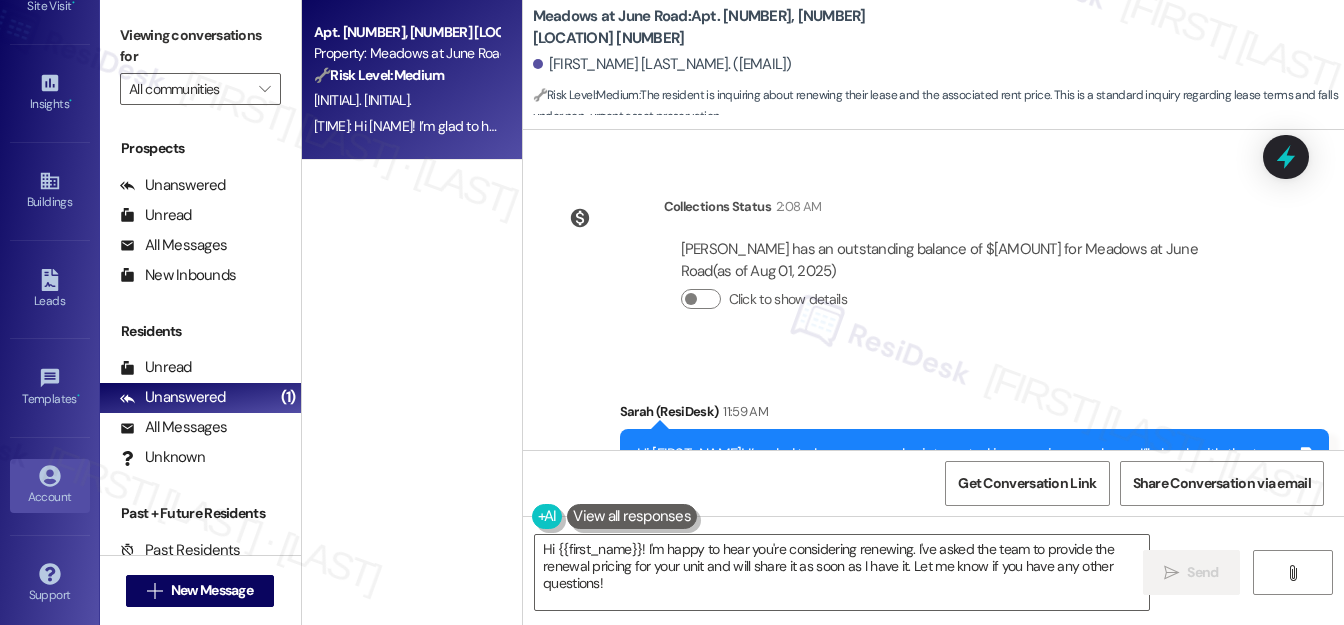 click on "Account" at bounding box center (50, 497) 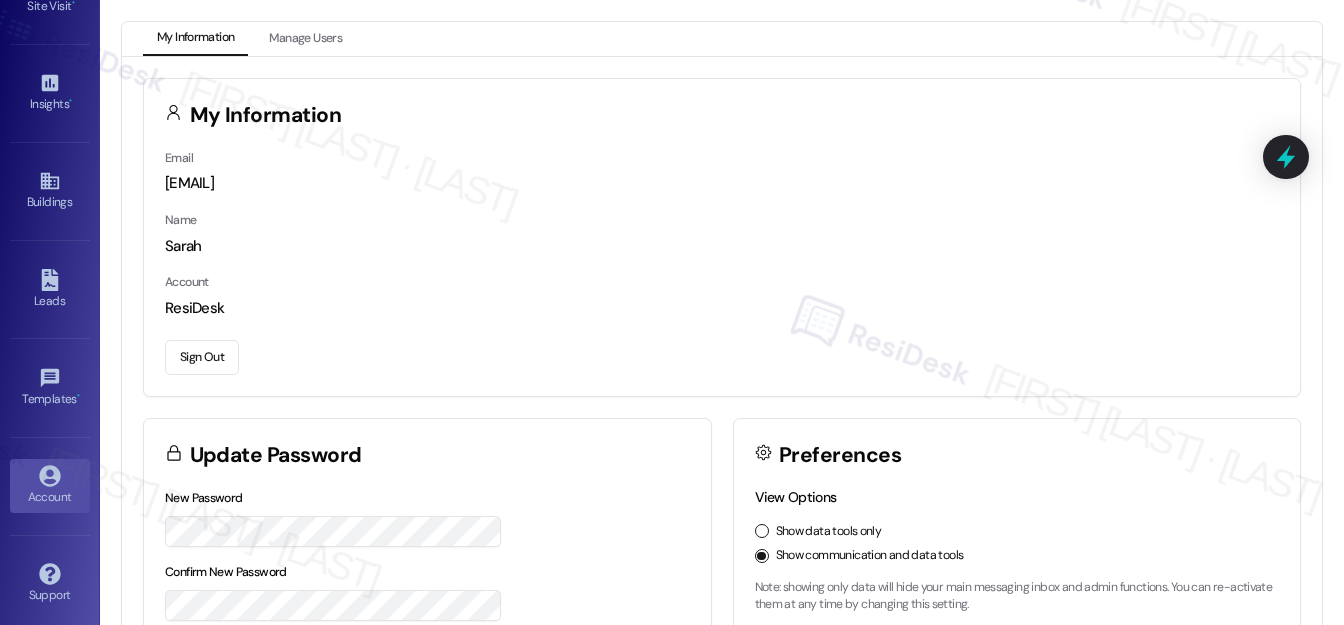 click on "Sign Out" at bounding box center (202, 357) 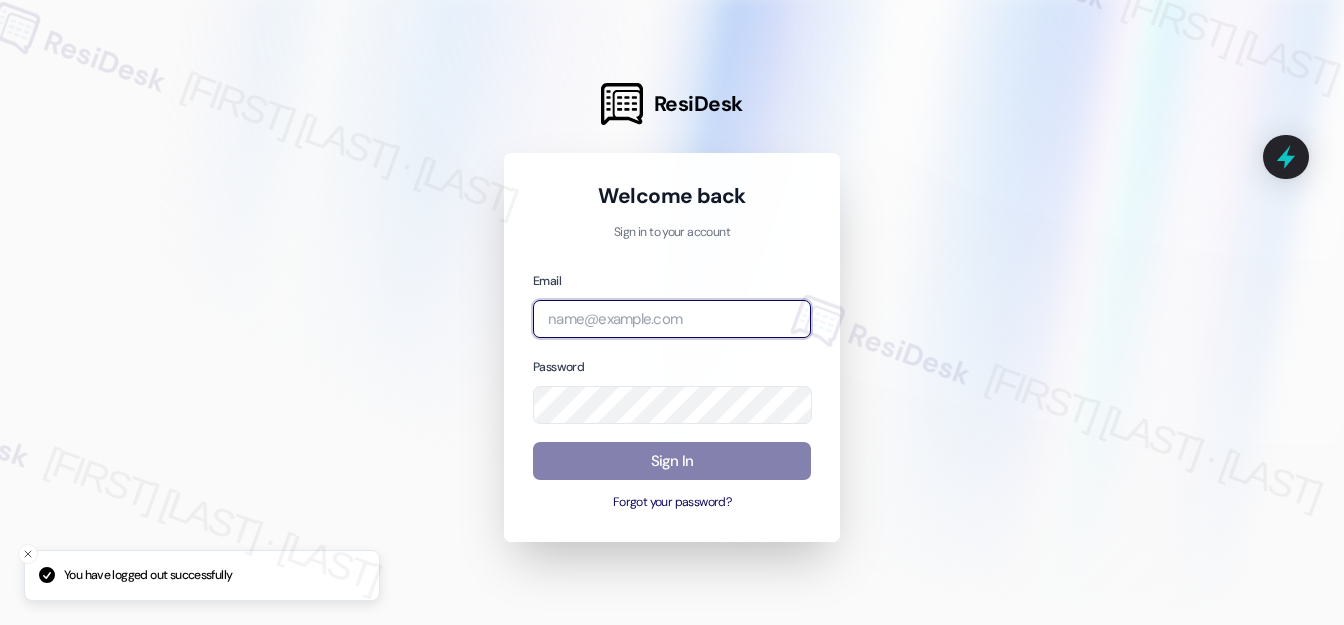click at bounding box center [672, 319] 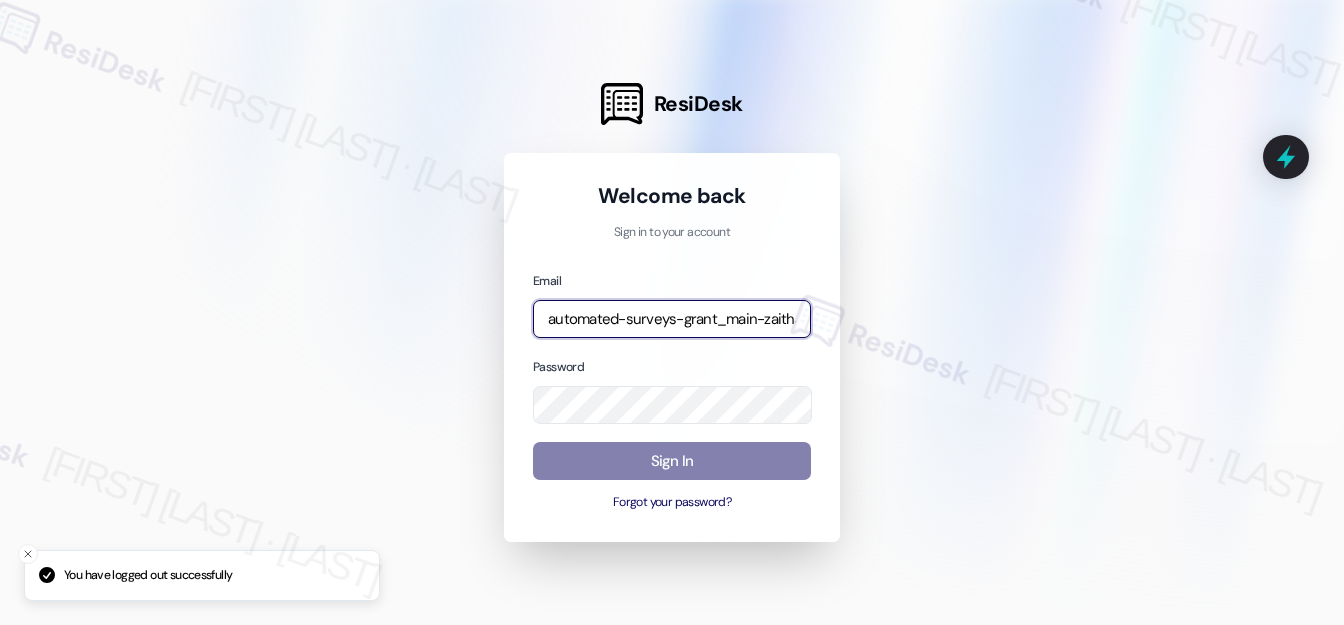 type on "automated-surveys-grant_main-zaitha.mae.garcia@example.com" 